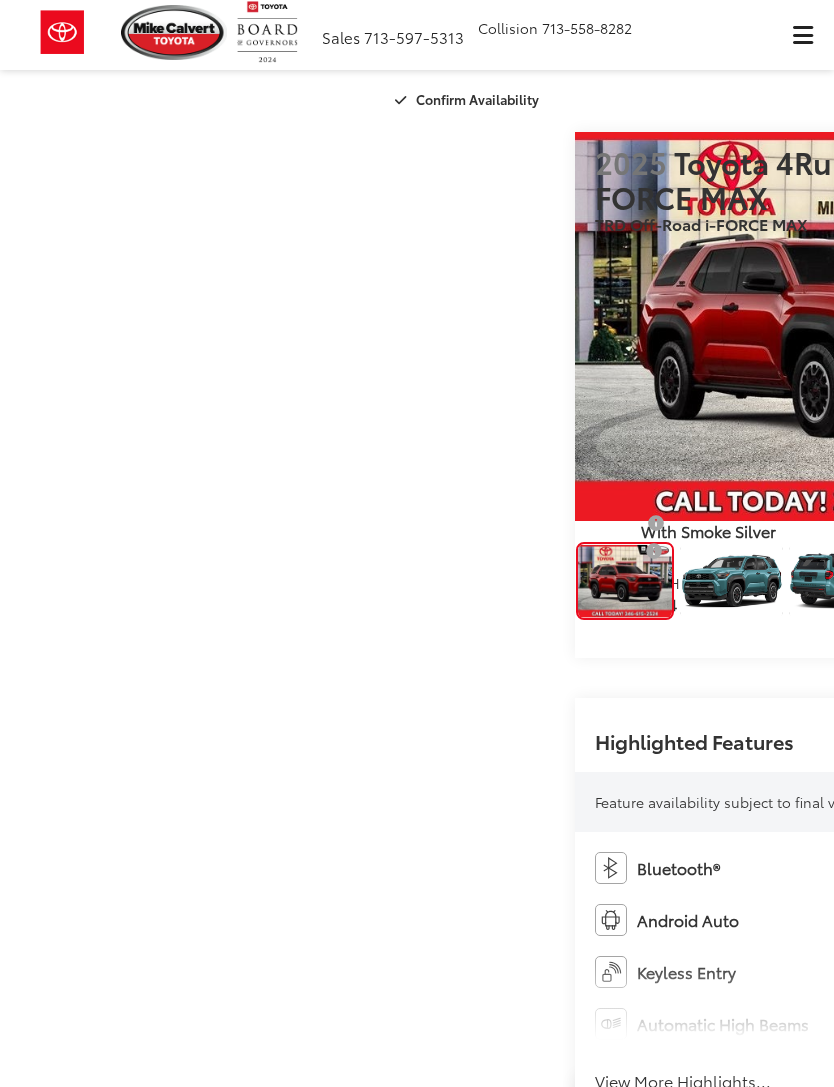 scroll, scrollTop: 0, scrollLeft: 0, axis: both 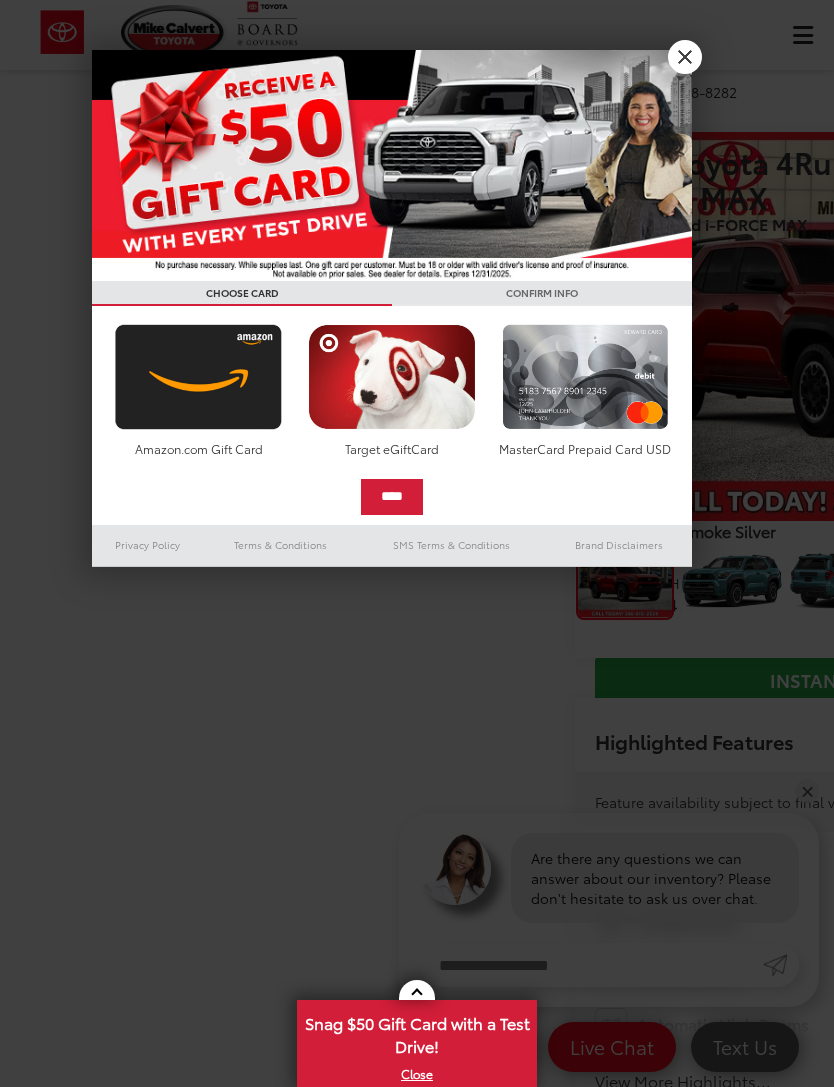 click on "X" at bounding box center [685, 57] 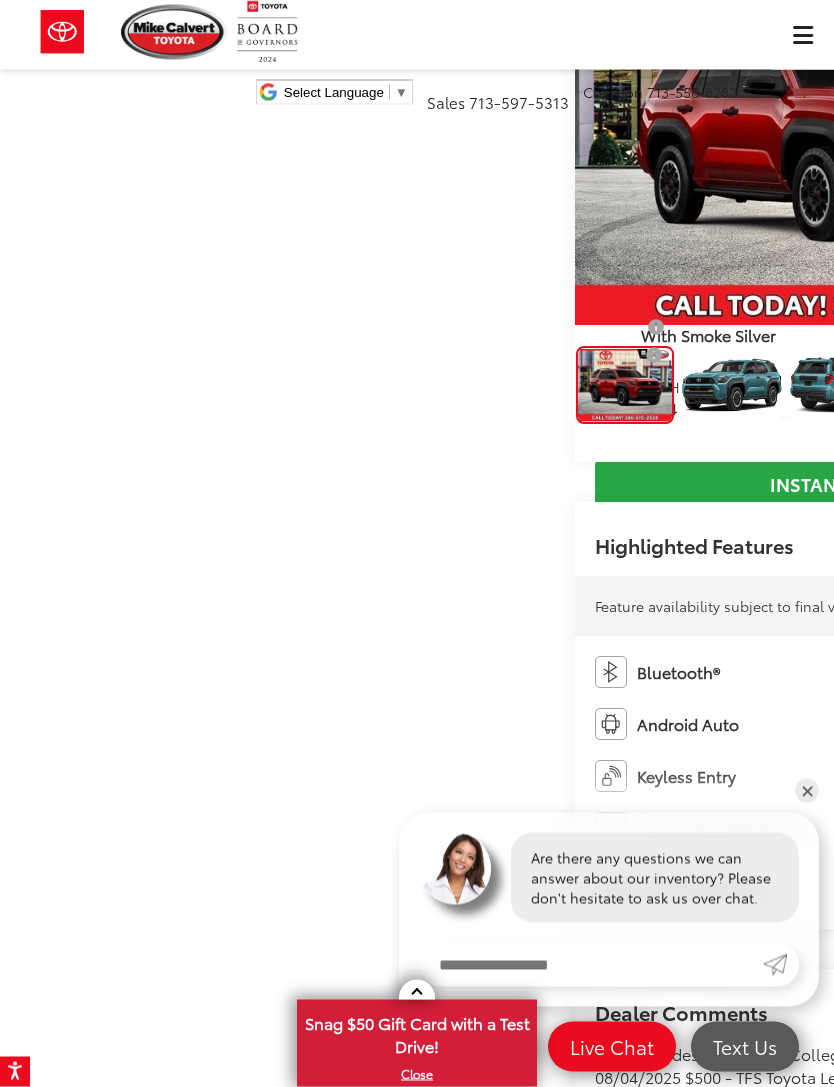 scroll, scrollTop: 232, scrollLeft: 0, axis: vertical 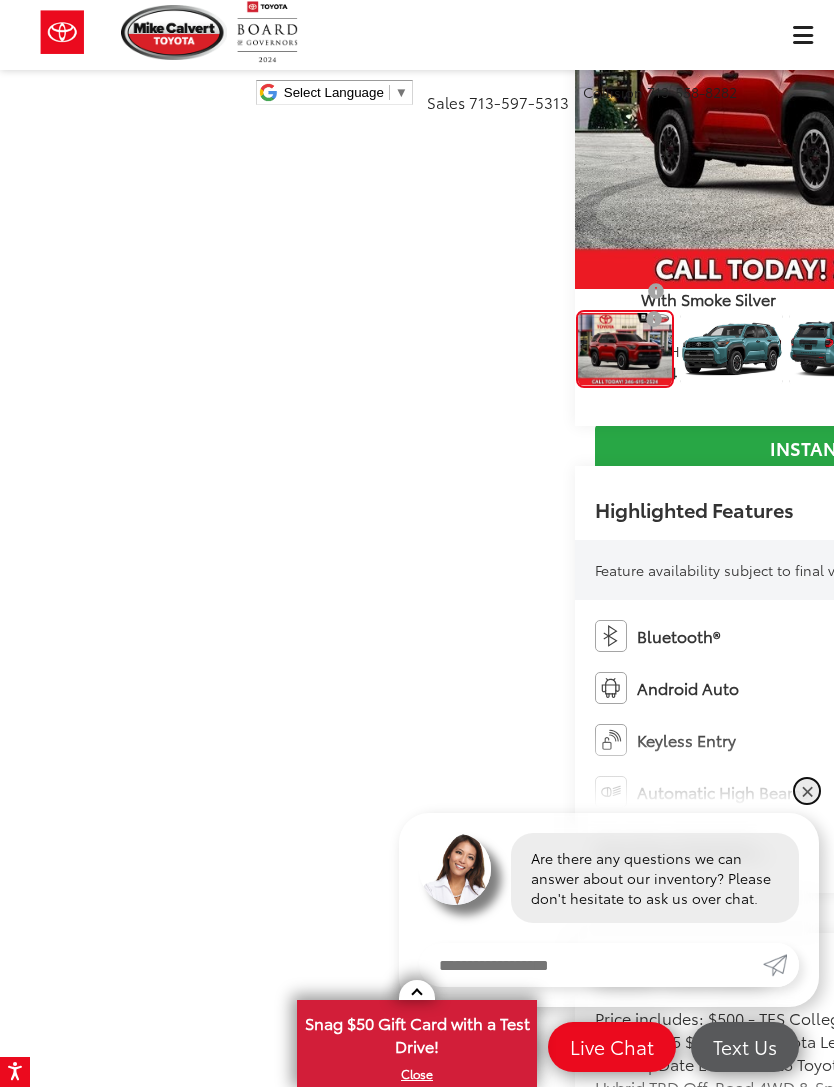 click on "✕" at bounding box center [807, 791] 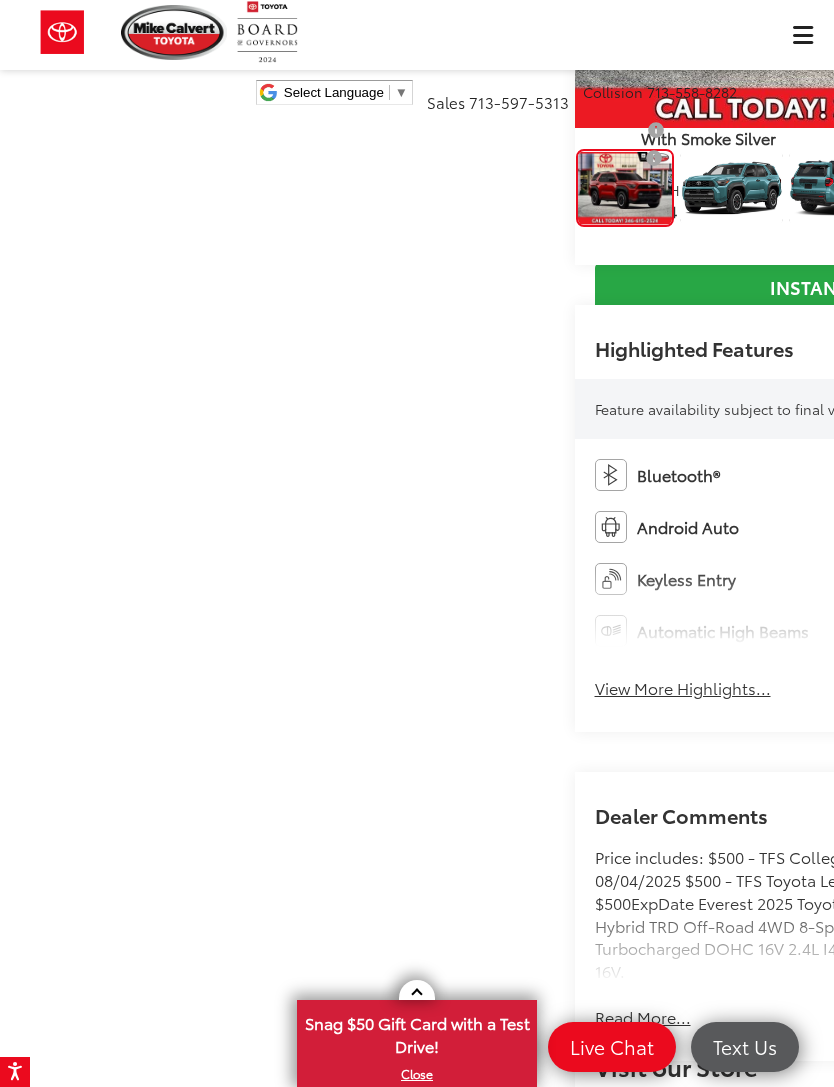 scroll, scrollTop: 411, scrollLeft: 0, axis: vertical 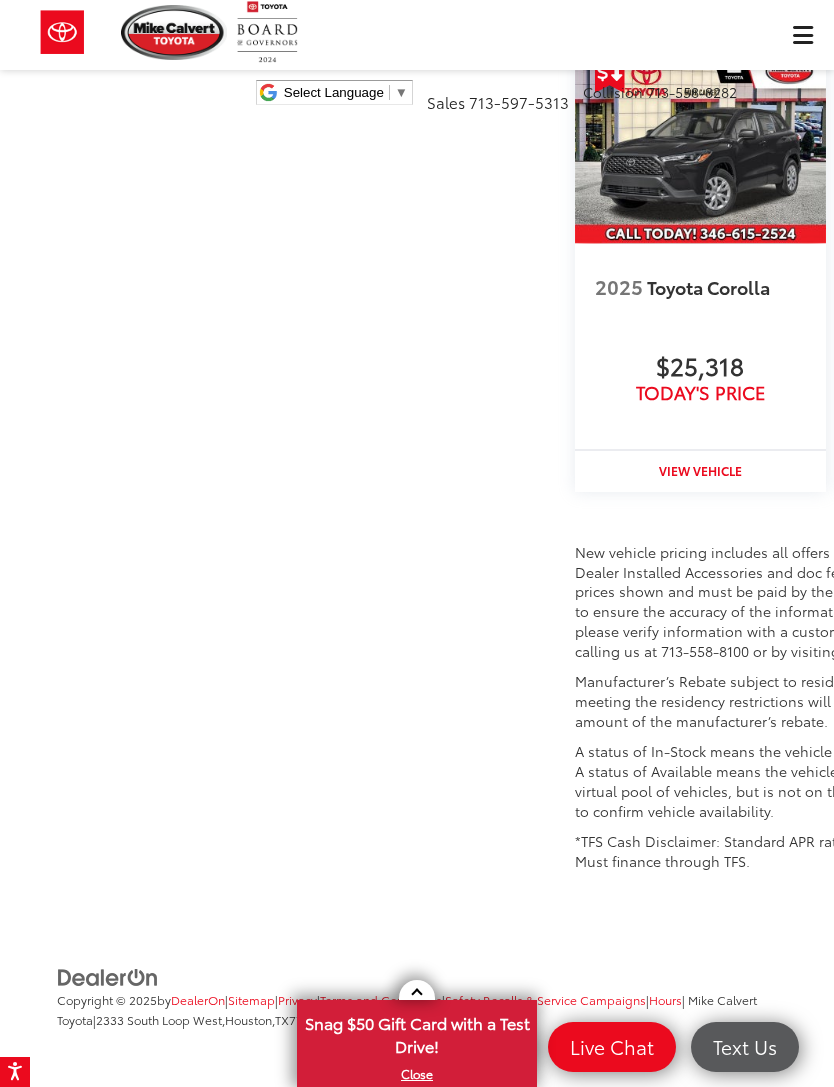 click on "Read More..." at bounding box center (643, -1213) 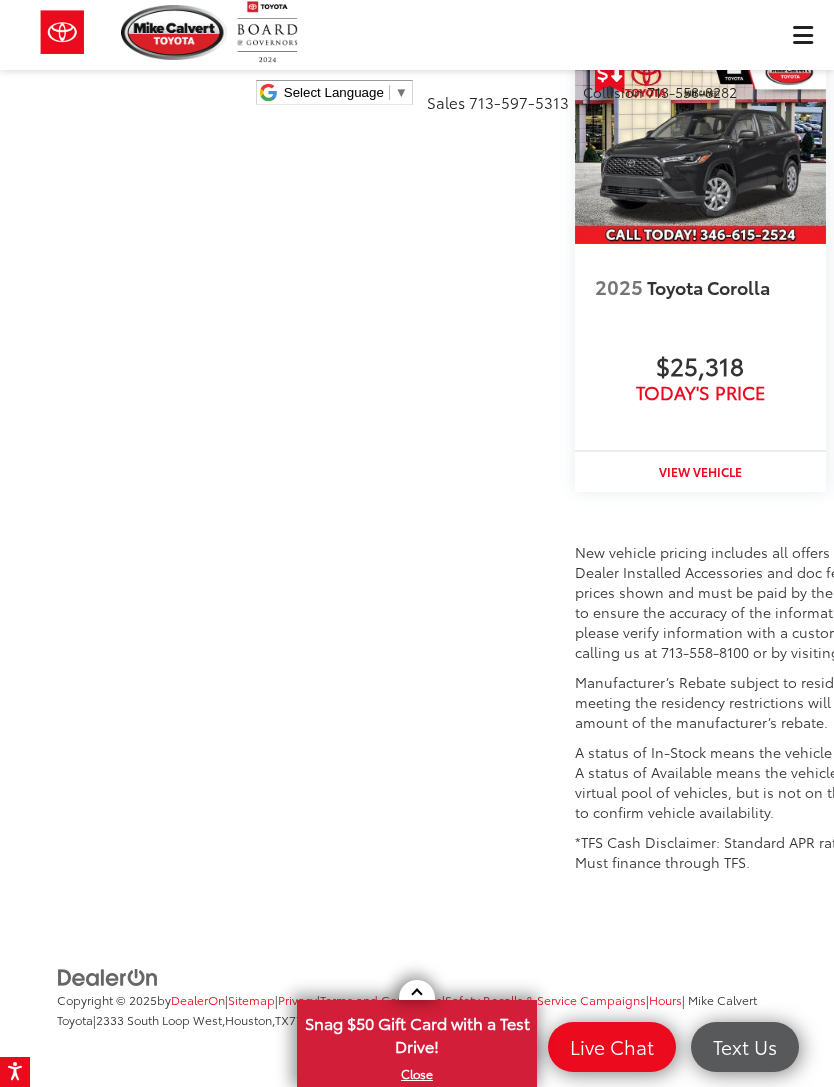 scroll, scrollTop: 5188, scrollLeft: 0, axis: vertical 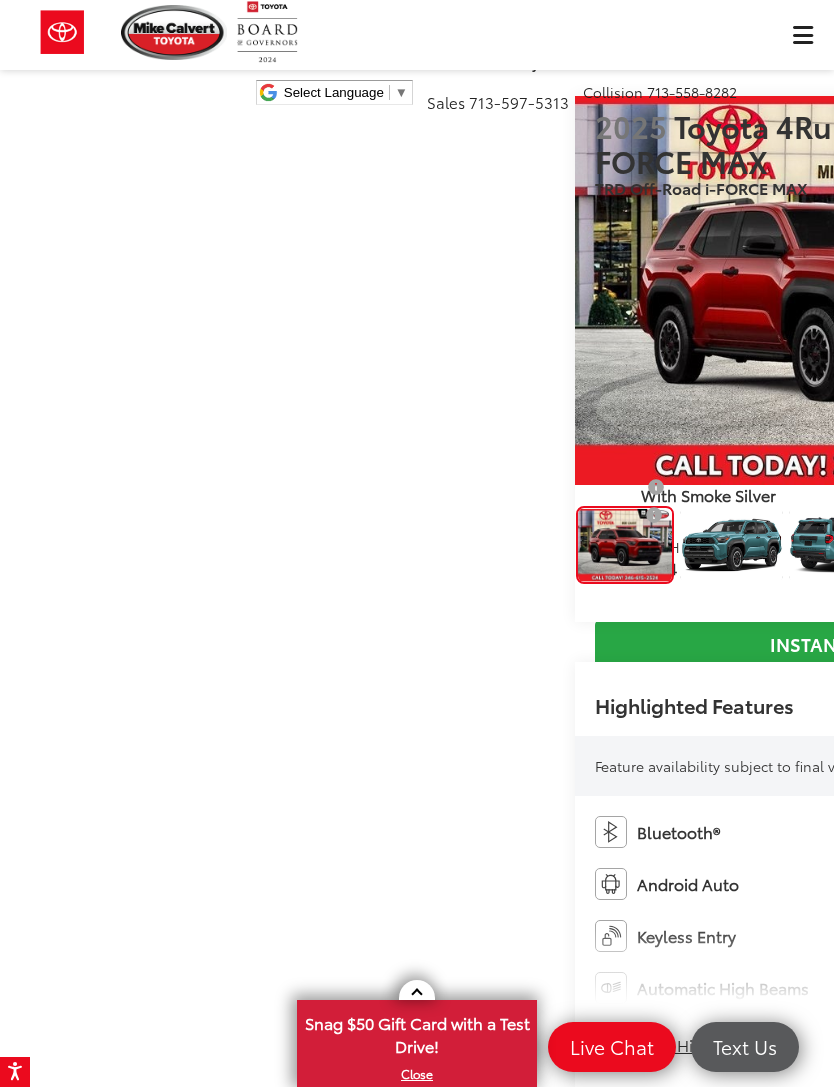 click at bounding box center (1074, 291) 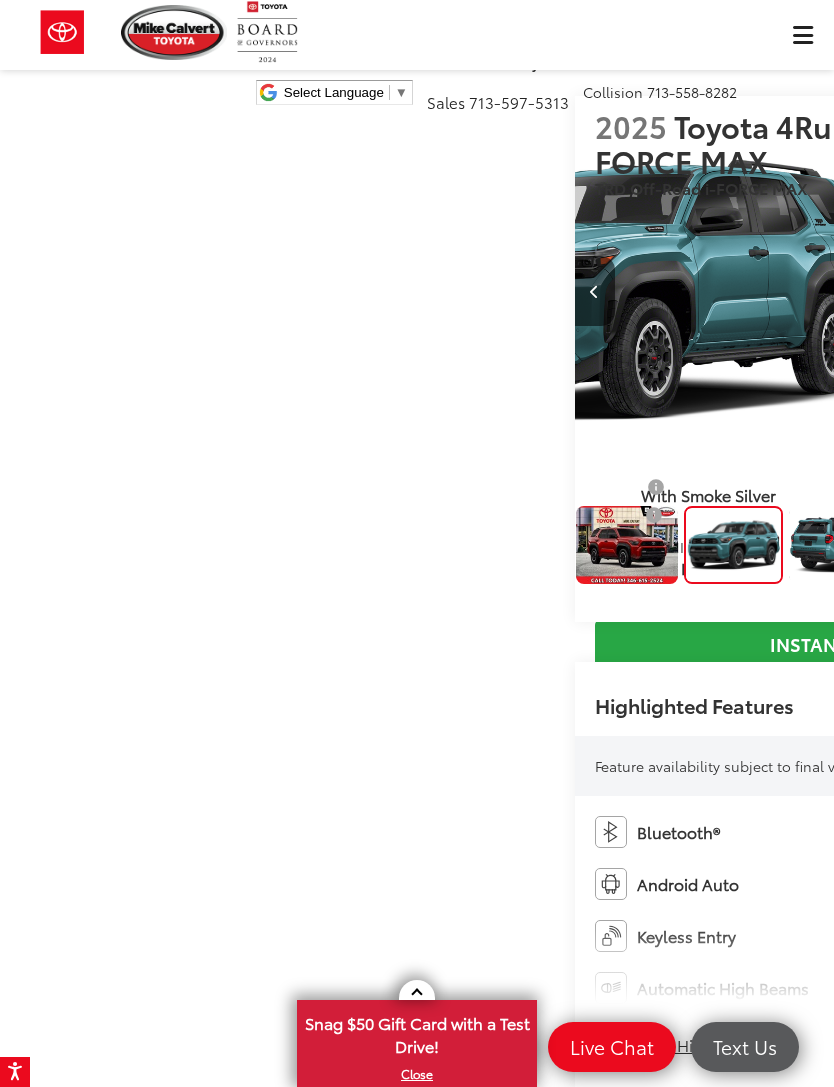 scroll, scrollTop: 0, scrollLeft: 834, axis: horizontal 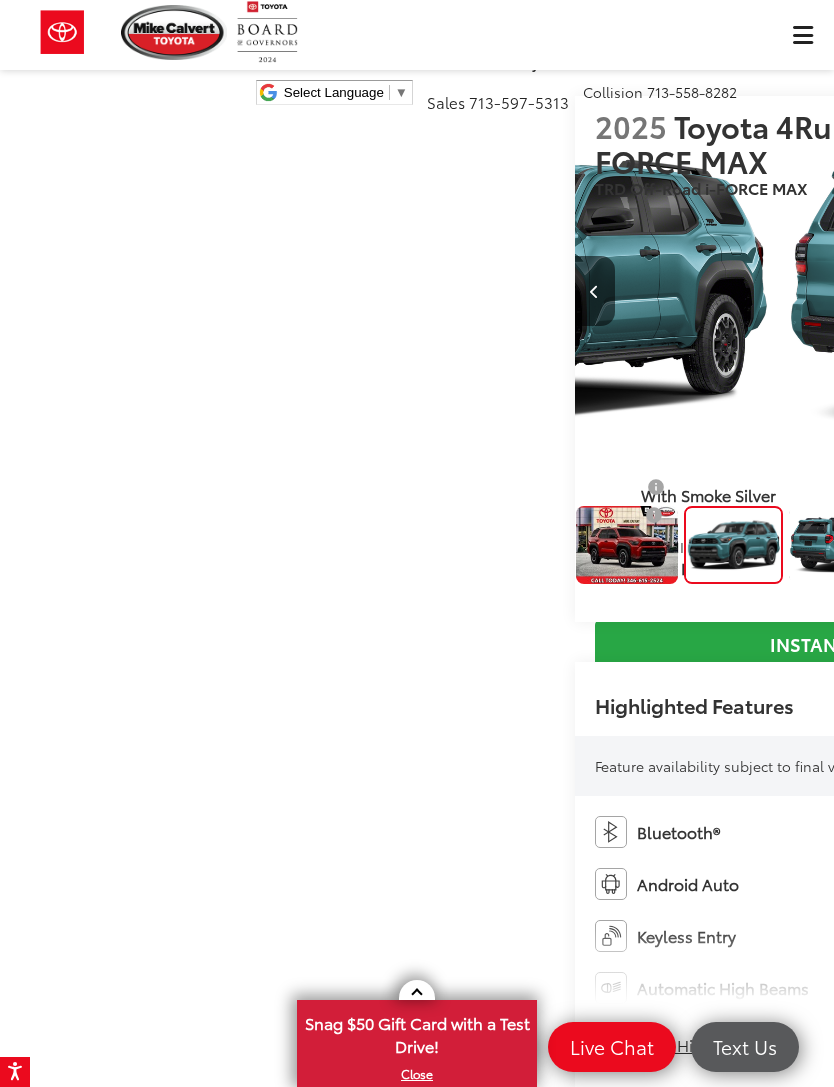 click at bounding box center [1074, 291] 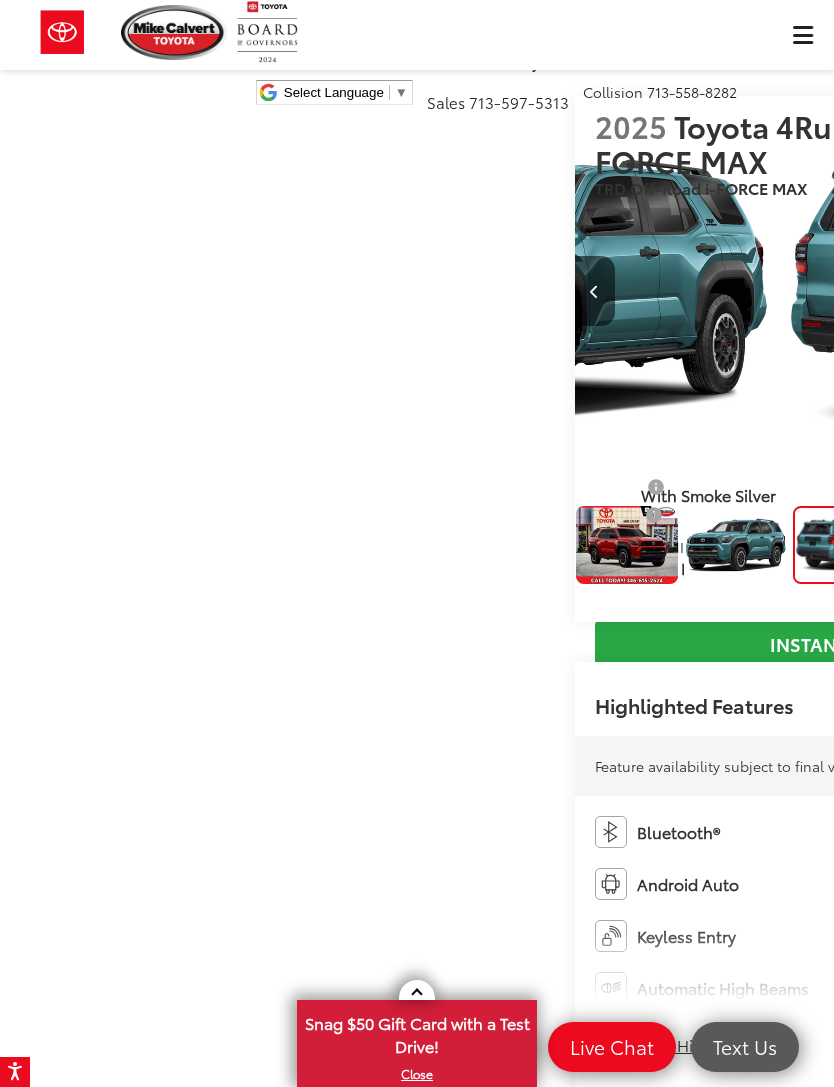 scroll, scrollTop: 0, scrollLeft: 1201, axis: horizontal 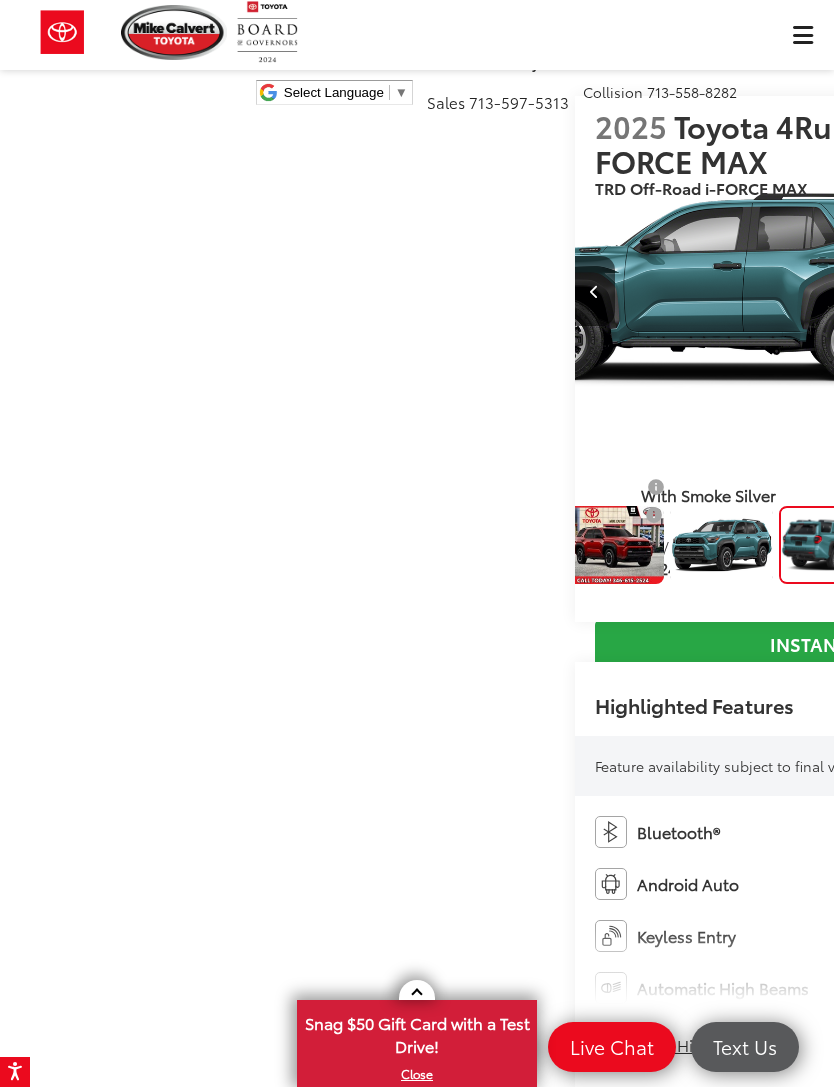 click at bounding box center [1073, 292] 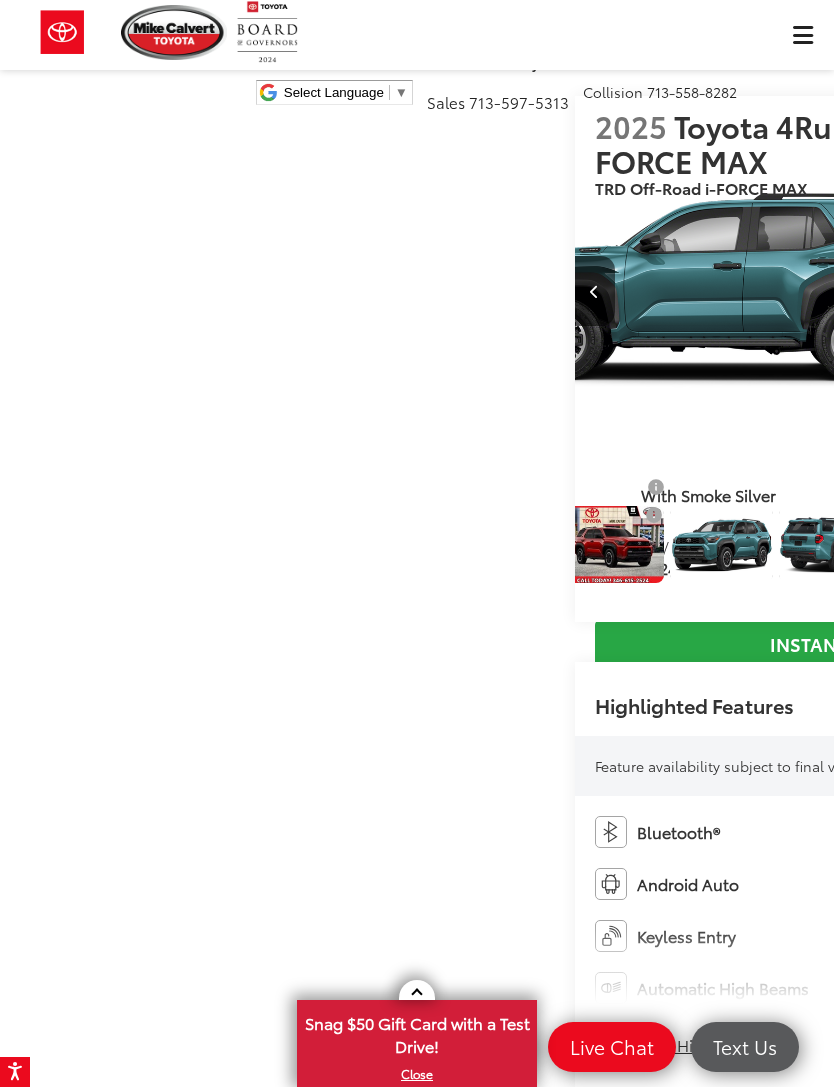 scroll, scrollTop: 0, scrollLeft: 169, axis: horizontal 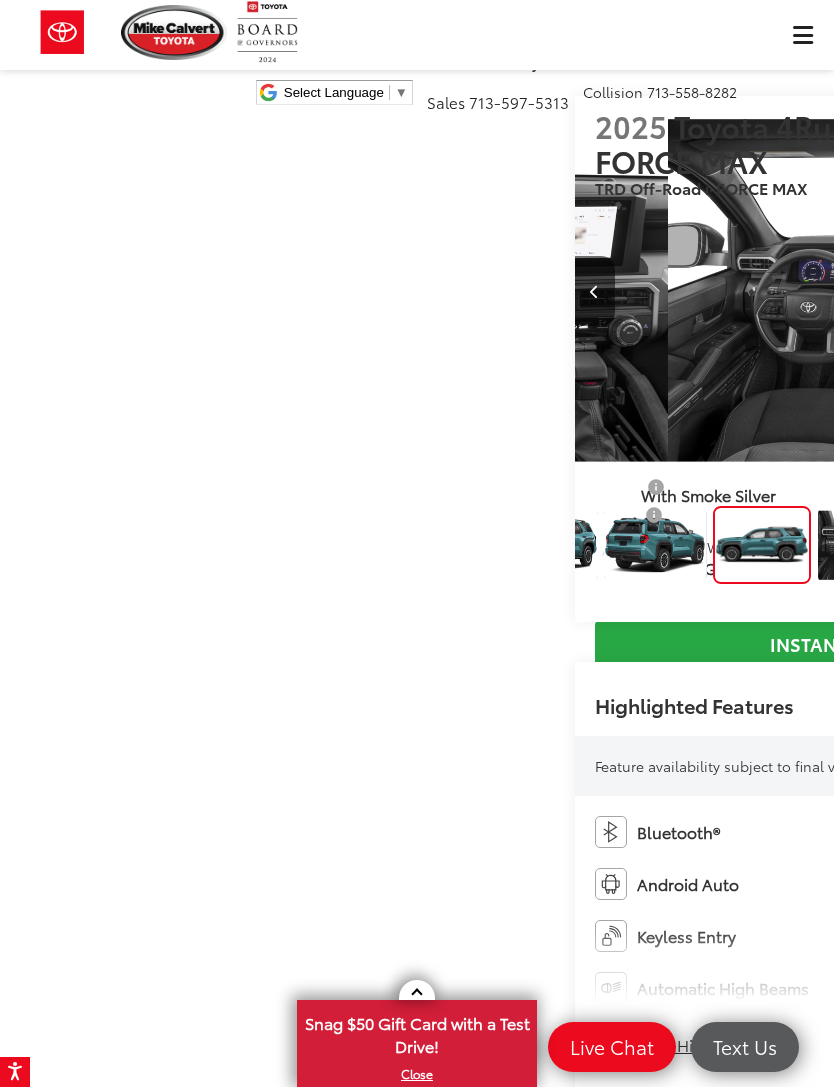 click at bounding box center [1074, 291] 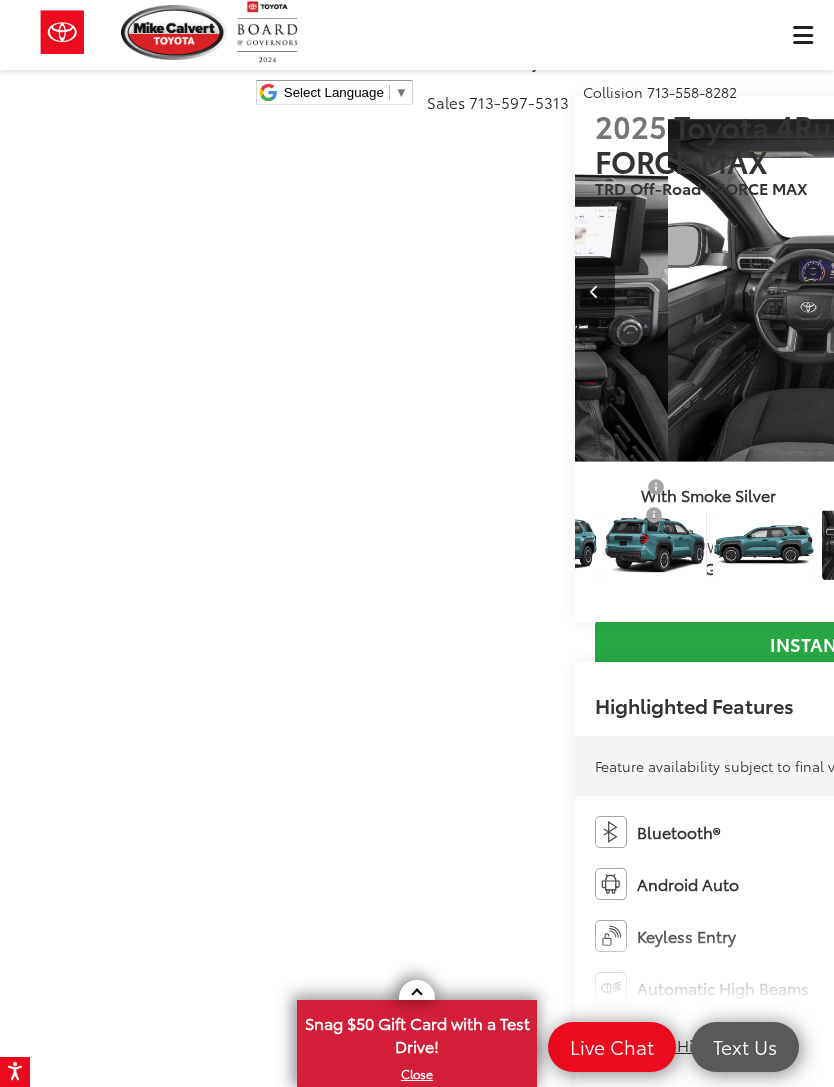 scroll, scrollTop: 0, scrollLeft: 344, axis: horizontal 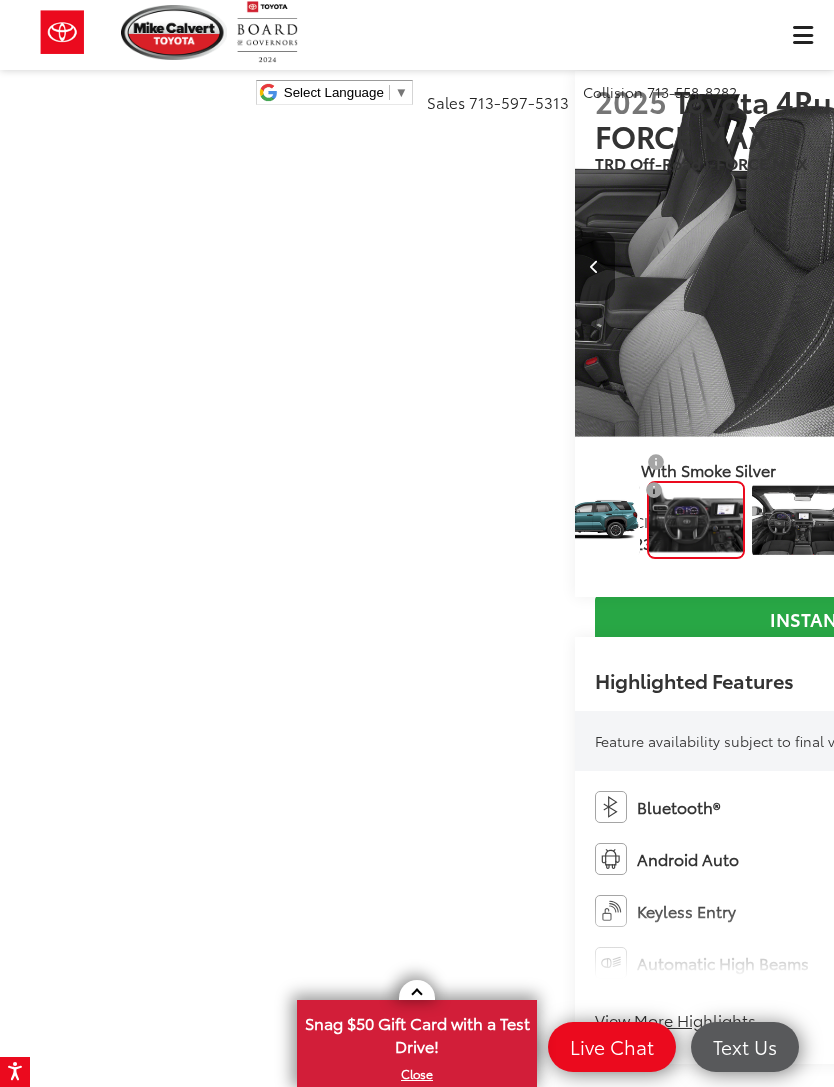 click at bounding box center [1074, 266] 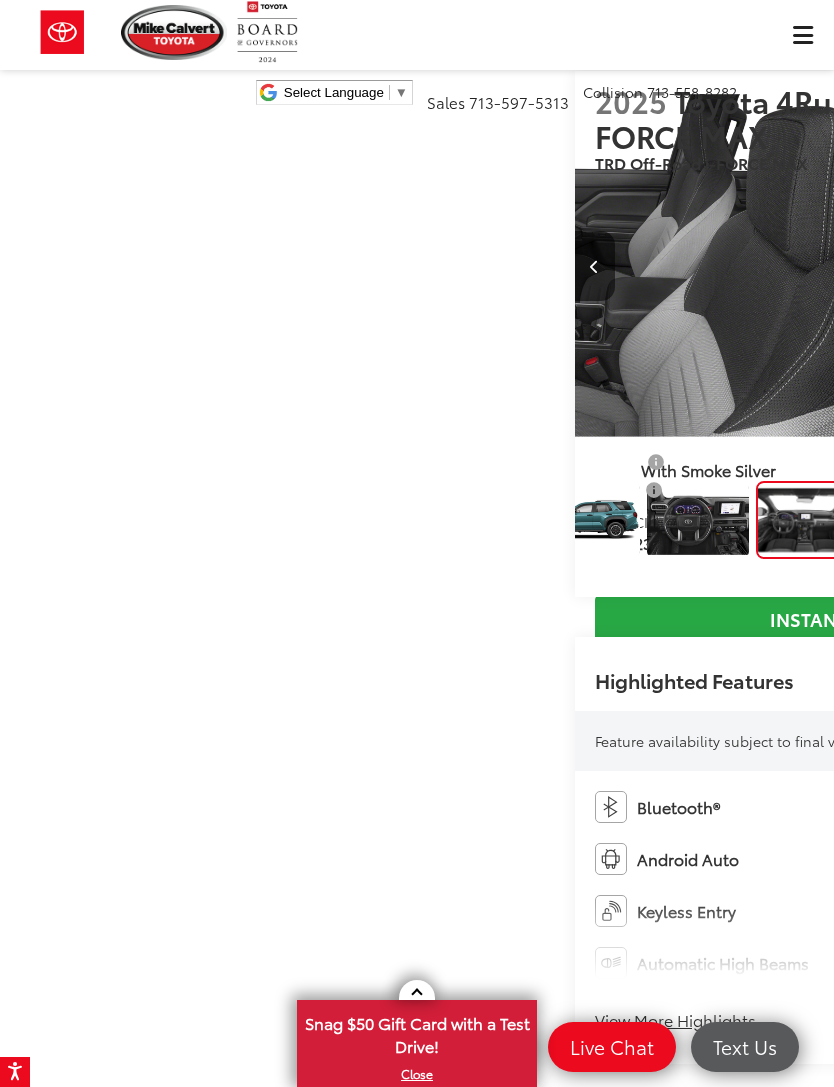 scroll, scrollTop: 0, scrollLeft: 4096, axis: horizontal 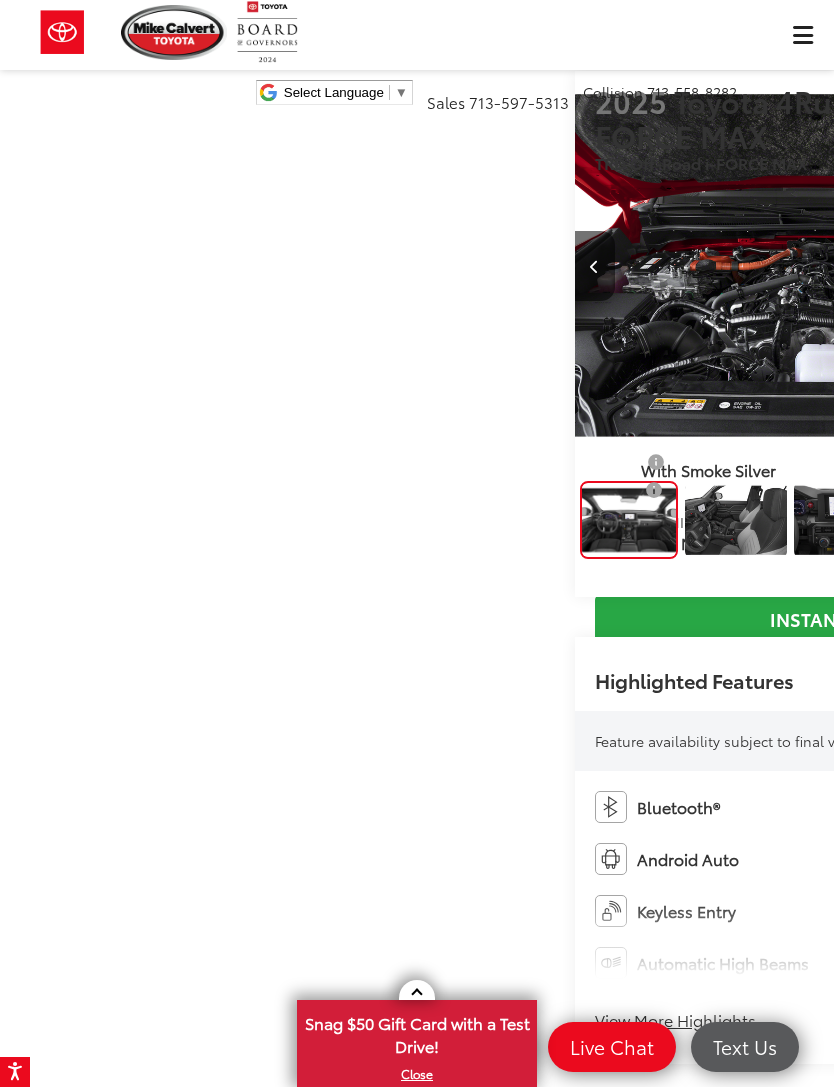 click at bounding box center (1073, 267) 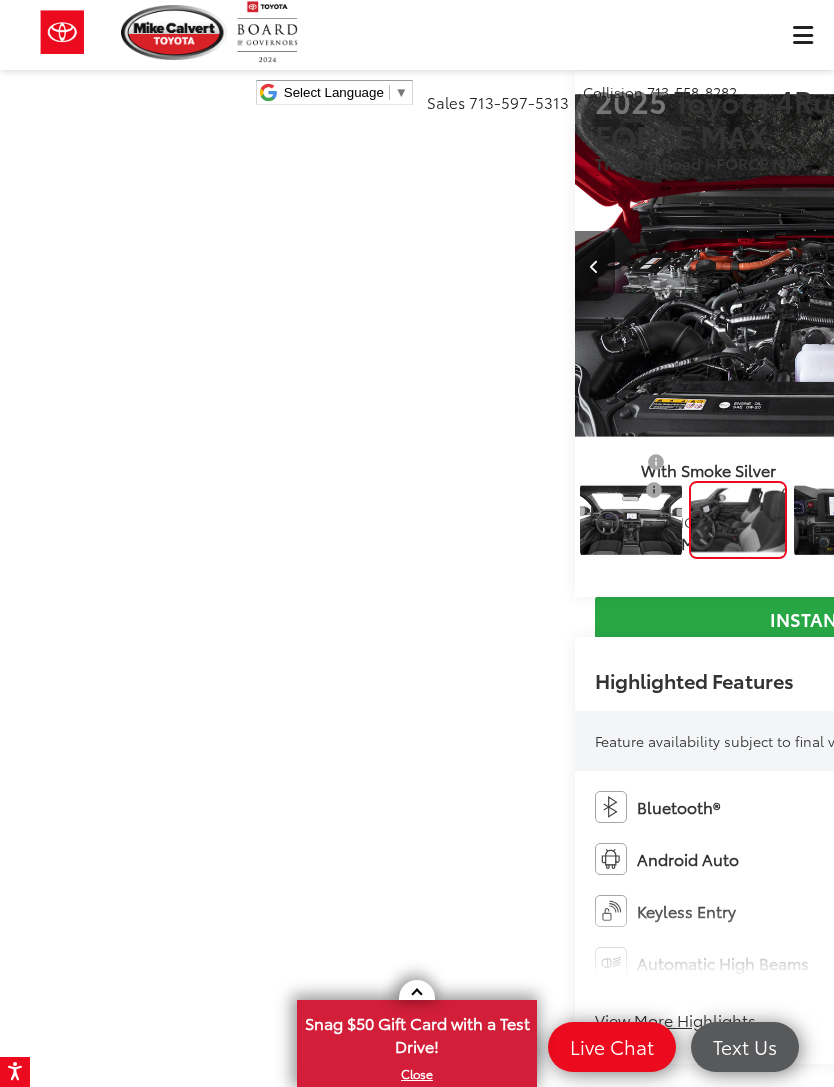 scroll, scrollTop: 0, scrollLeft: 695, axis: horizontal 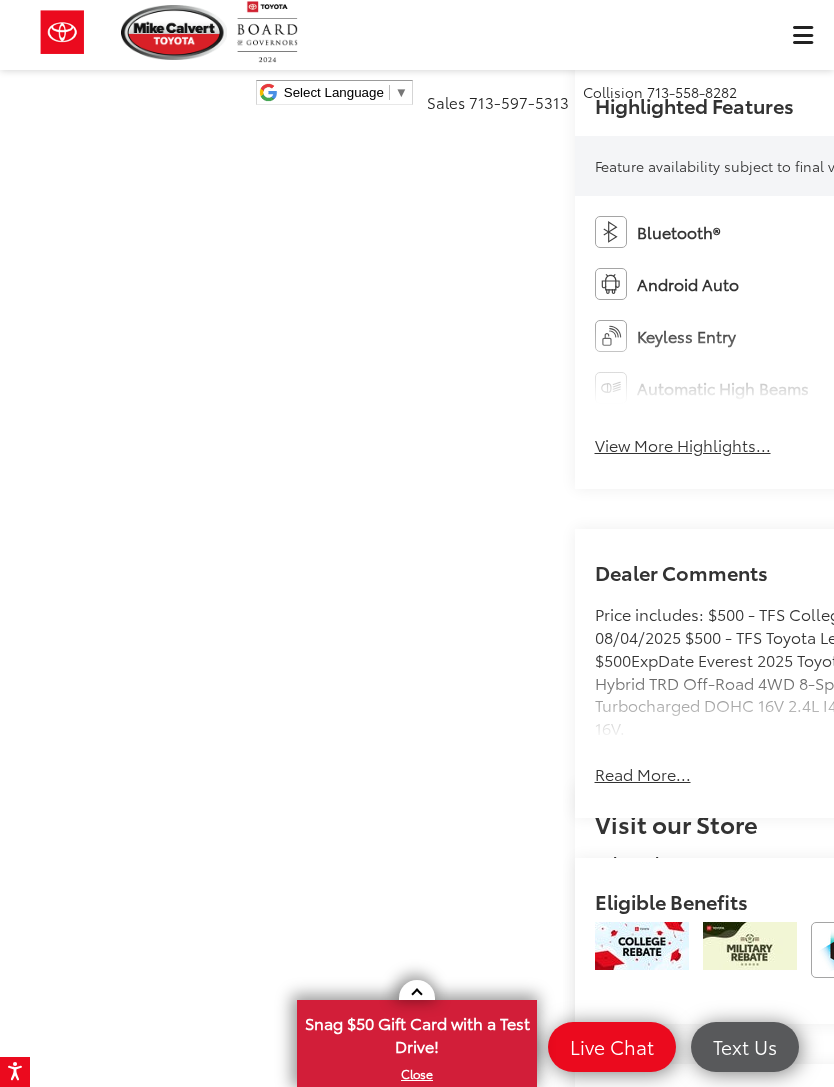 click at bounding box center [1055, -447] 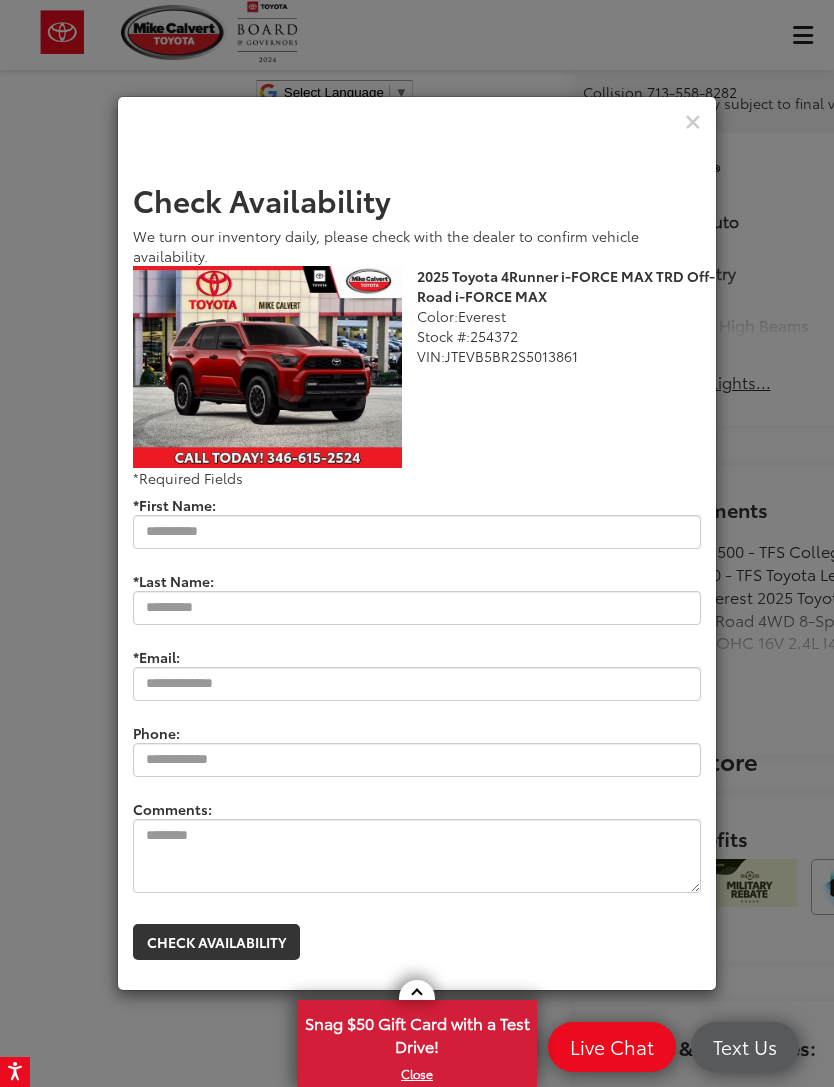 click at bounding box center [693, 122] 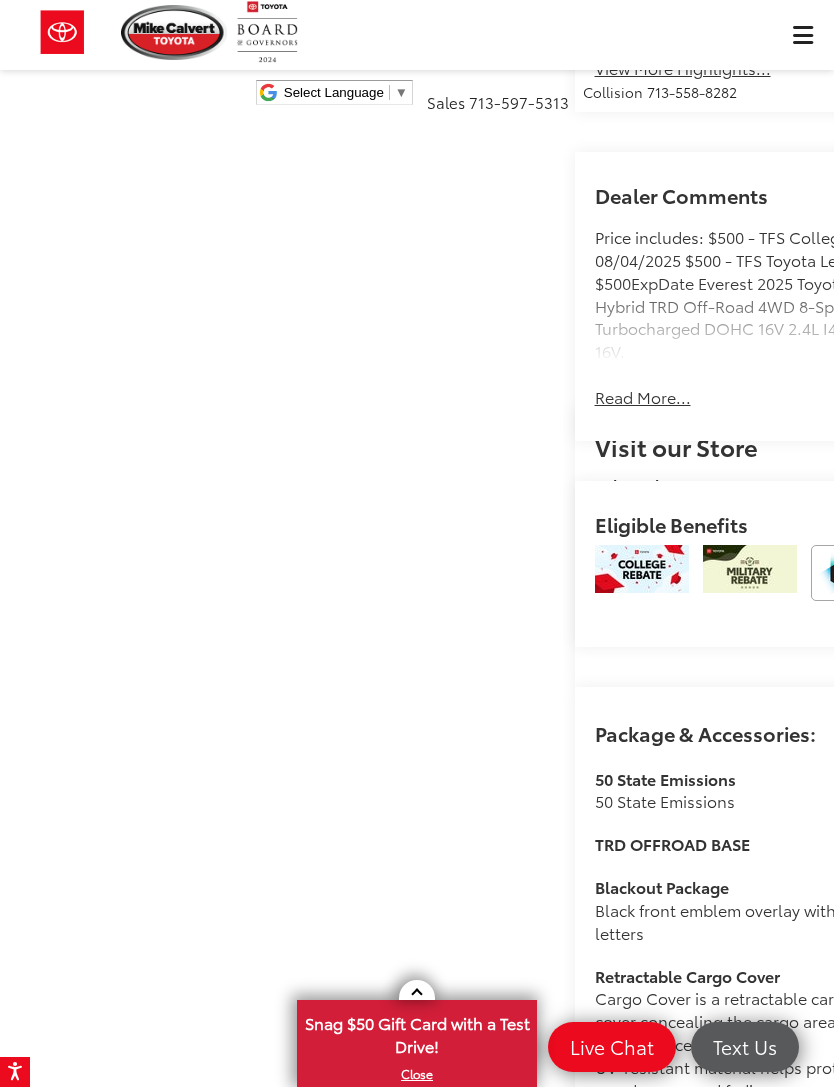 click on "Instant Deal" at bounding box center [834, -333] 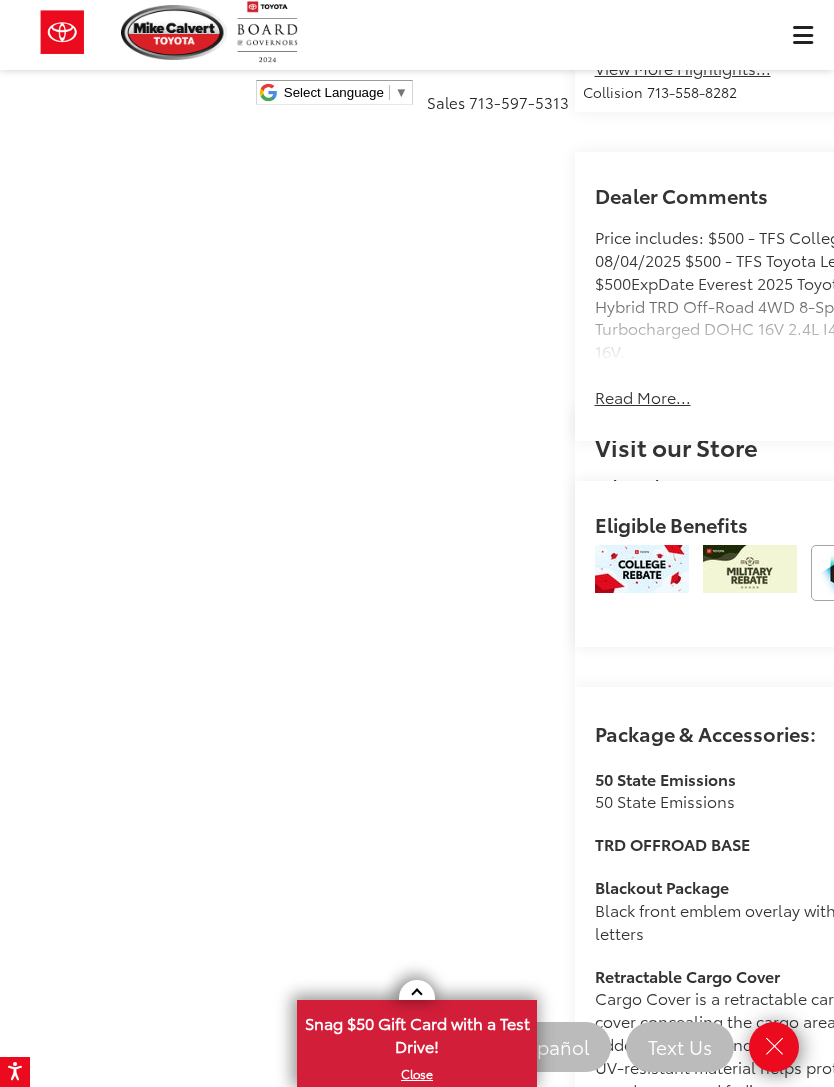 click on "Mike Calvert Toyota
New Vehicles
2025
Toyota
4Runner i-FORCE MAX
TRD Off-Road i-FORCE MAX
Confirm Availability
Photos
7
/
12
Load More Photos
2025   Toyota 4Runner i-FORCE MAX
1
/
12
2025
Toyota 4Runner i-FORCE MAX
TRD Off-Road i-FORCE MAX" at bounding box center (417, 1509) 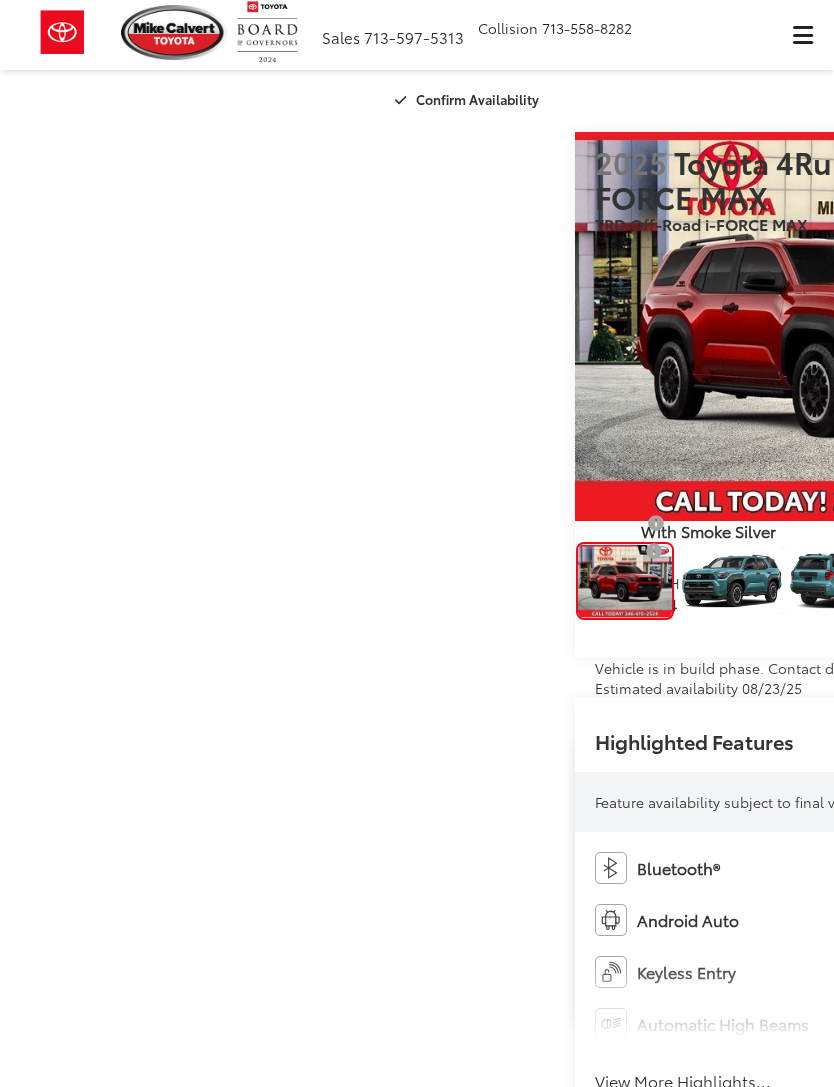 scroll, scrollTop: 0, scrollLeft: 0, axis: both 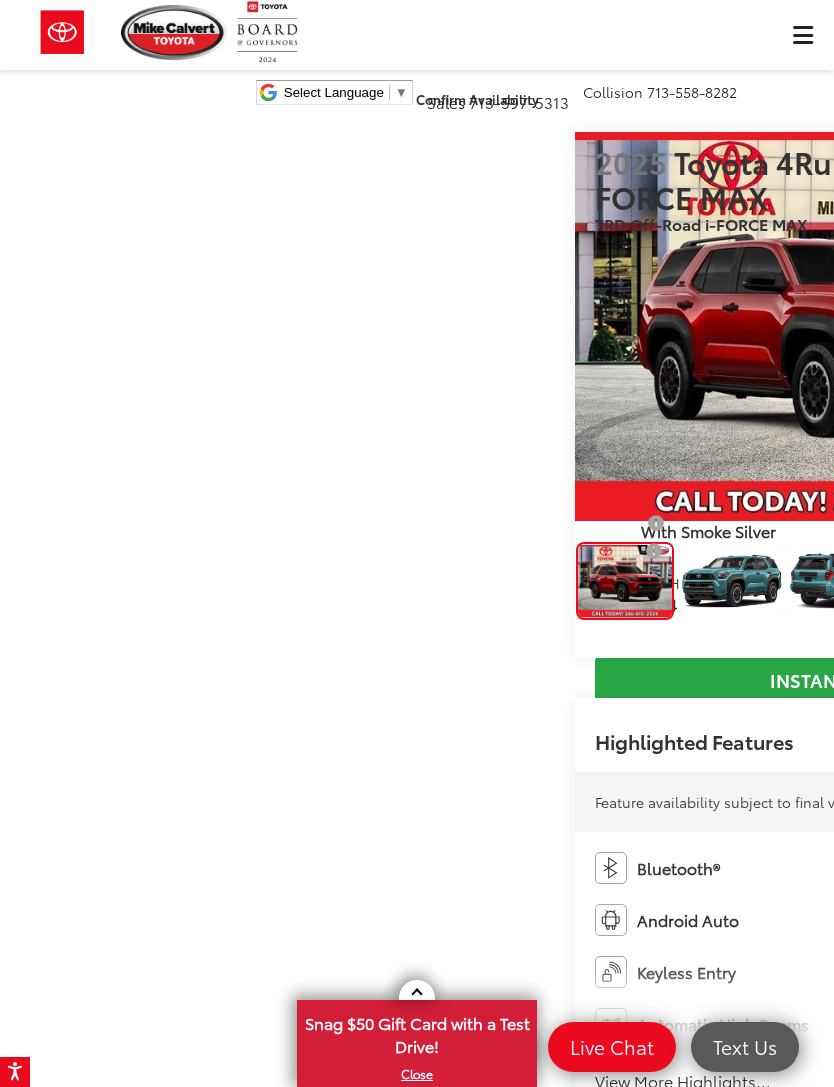 click at bounding box center (949, 581) 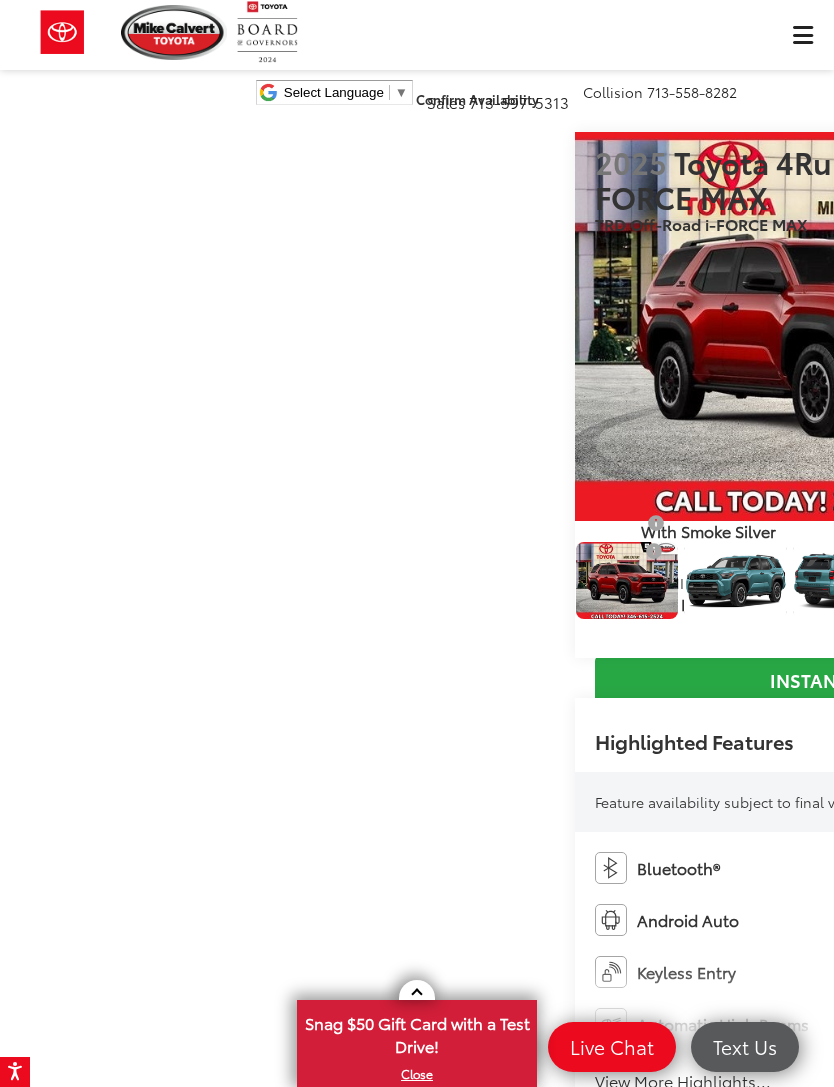 scroll, scrollTop: 0, scrollLeft: 1212, axis: horizontal 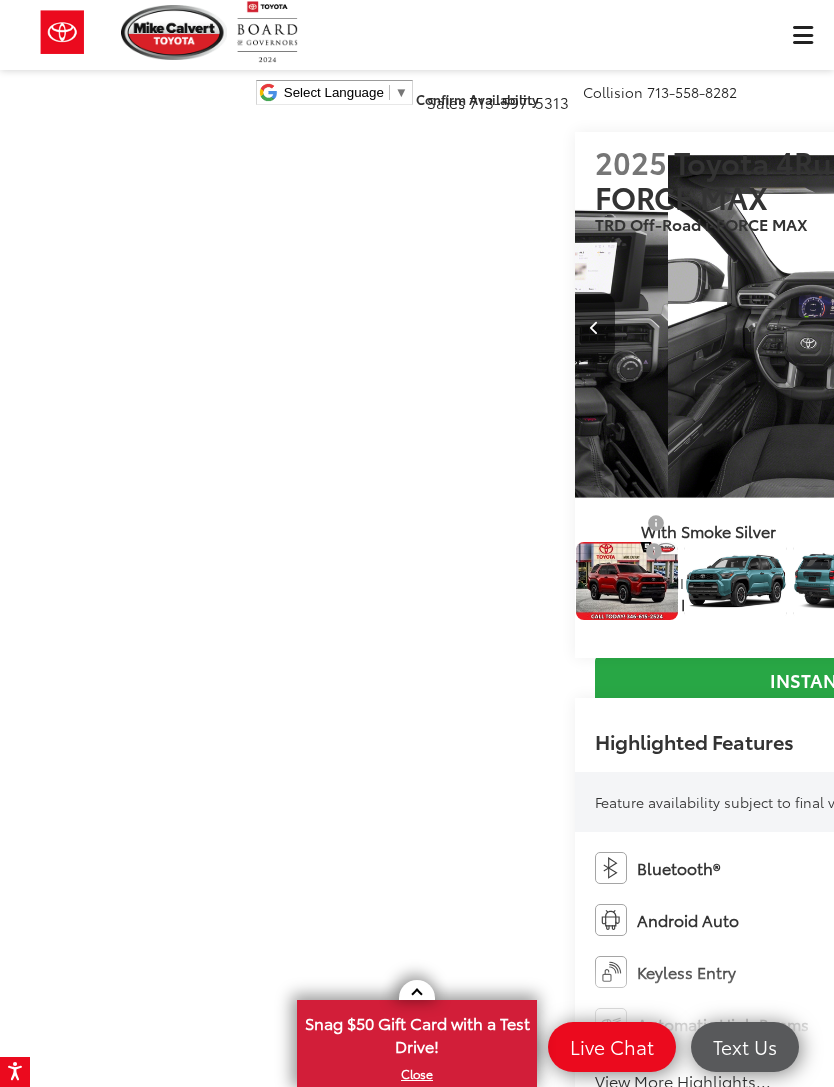 click at bounding box center (844, 581) 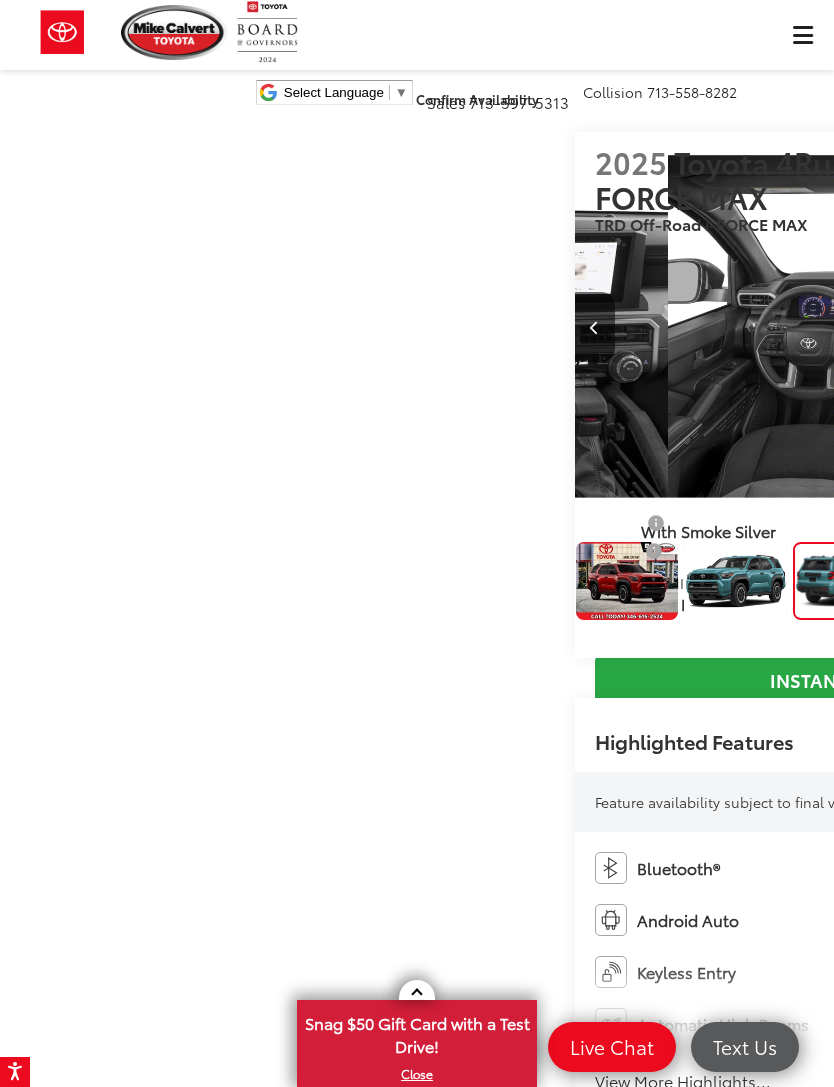 scroll, scrollTop: 0, scrollLeft: 1800, axis: horizontal 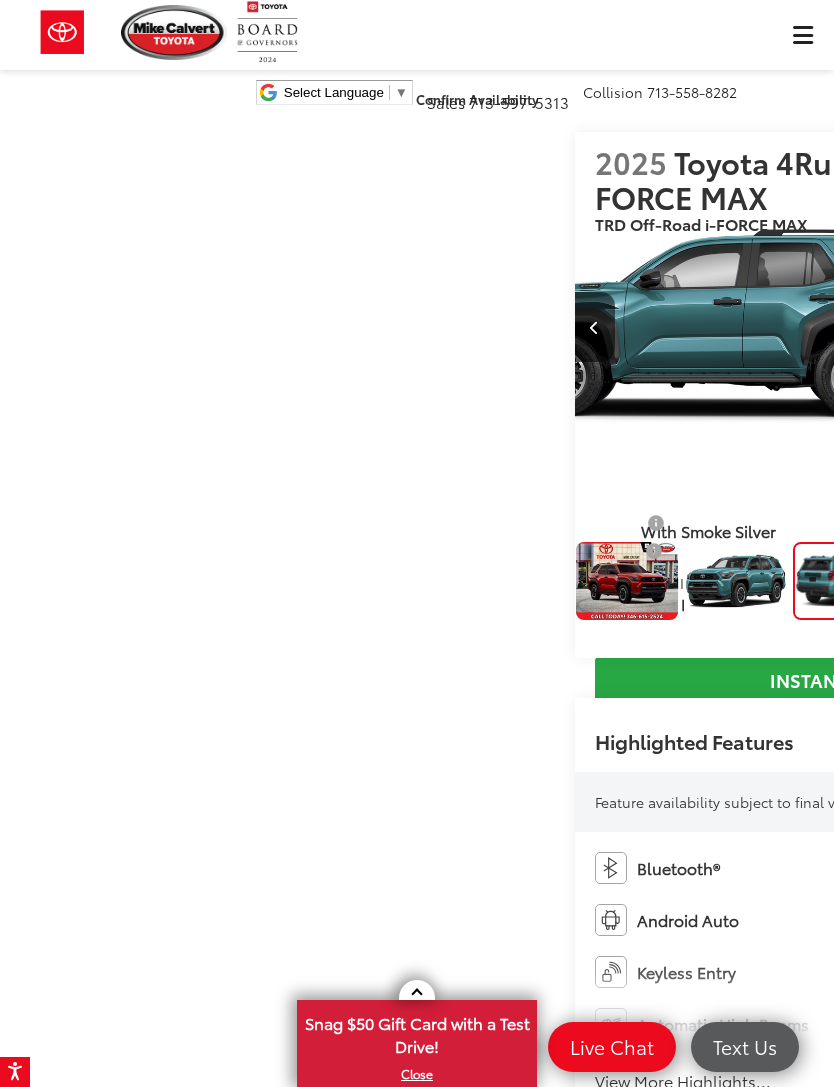 click at bounding box center [735, 581] 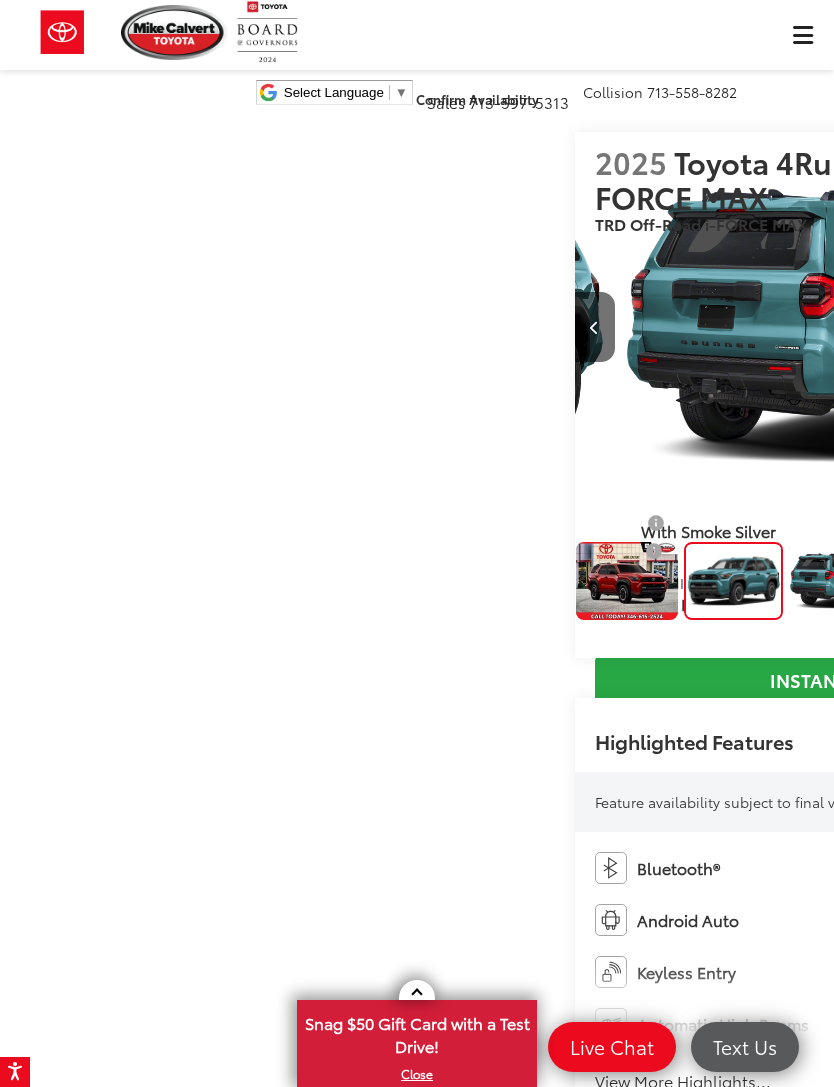 scroll, scrollTop: 0, scrollLeft: 834, axis: horizontal 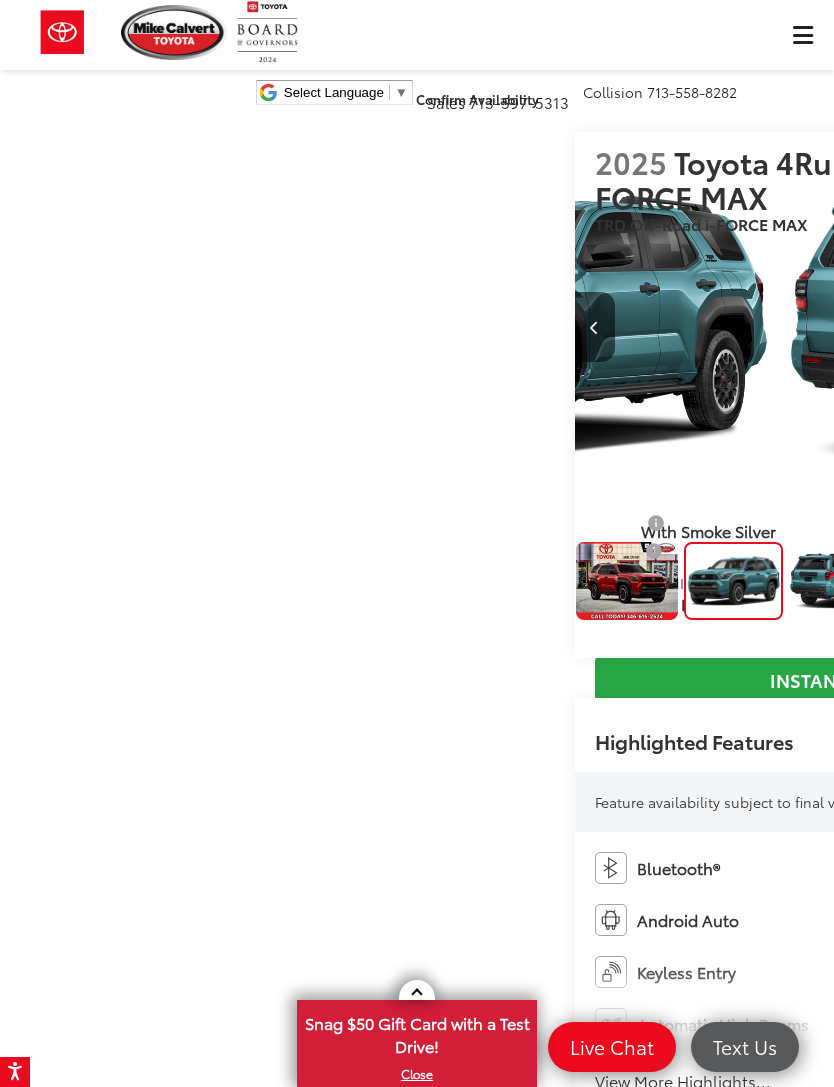 click at bounding box center (1073, 328) 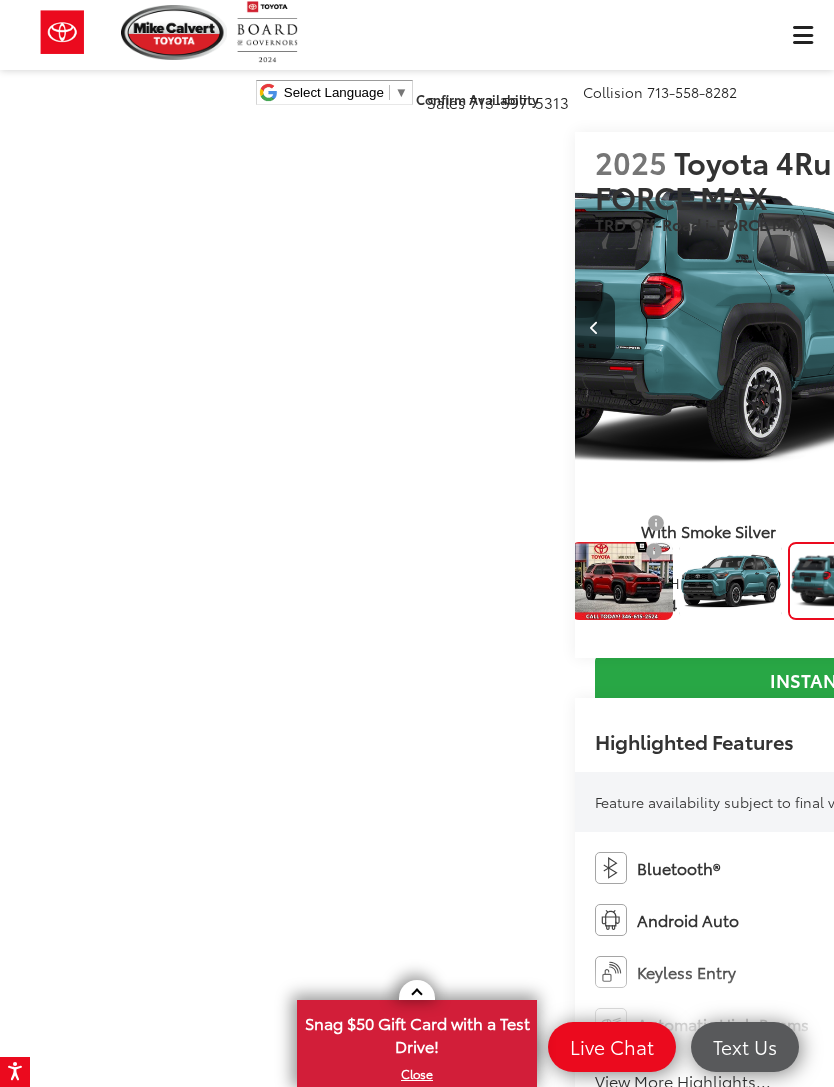 scroll, scrollTop: 0, scrollLeft: 13, axis: horizontal 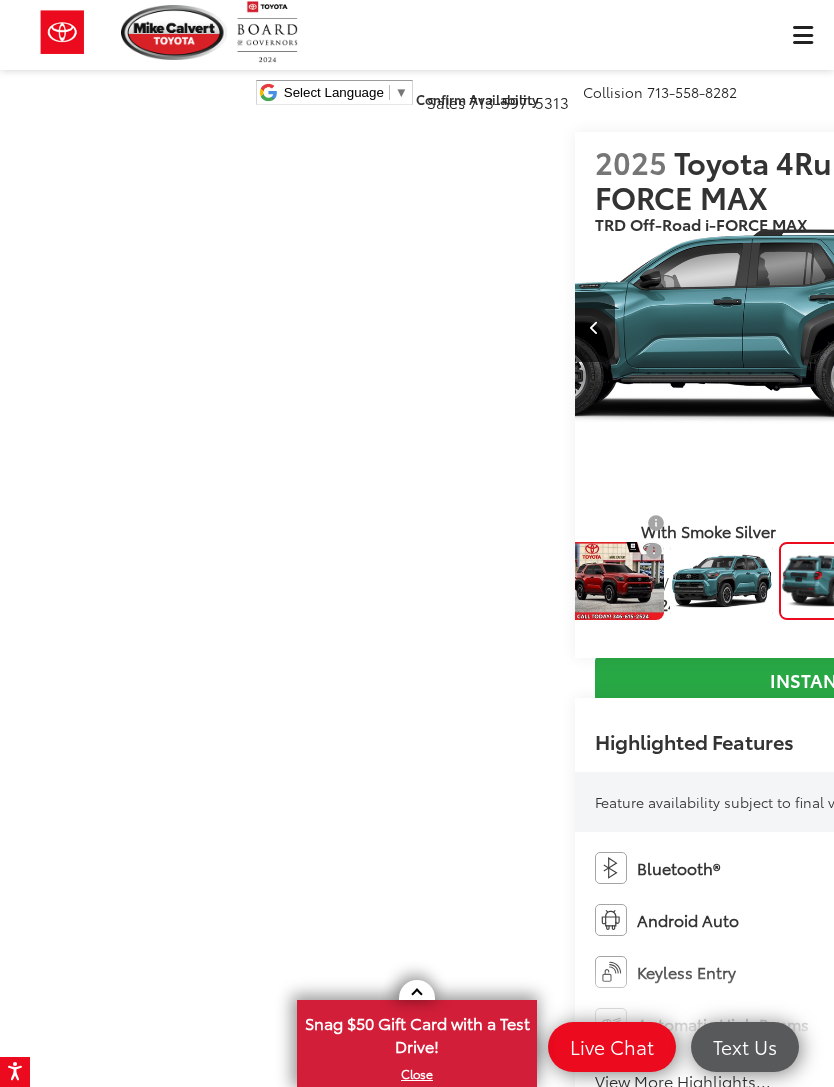 click at bounding box center (1074, 327) 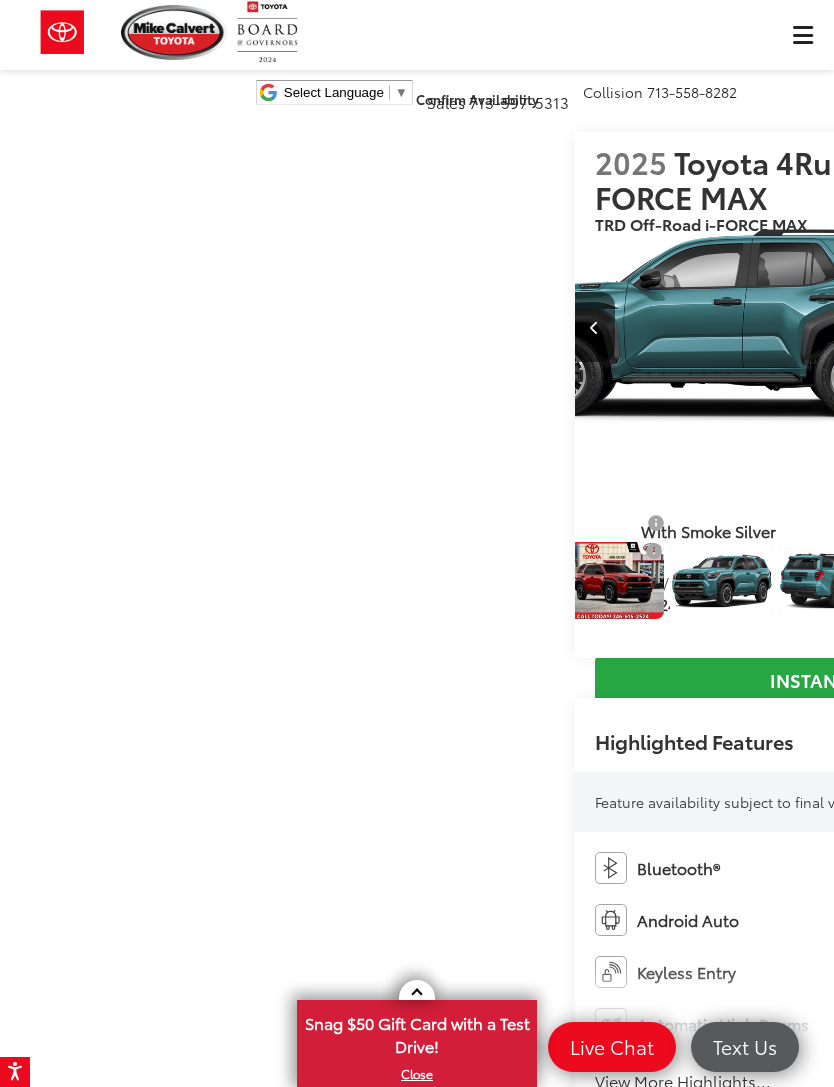 scroll, scrollTop: 0, scrollLeft: 169, axis: horizontal 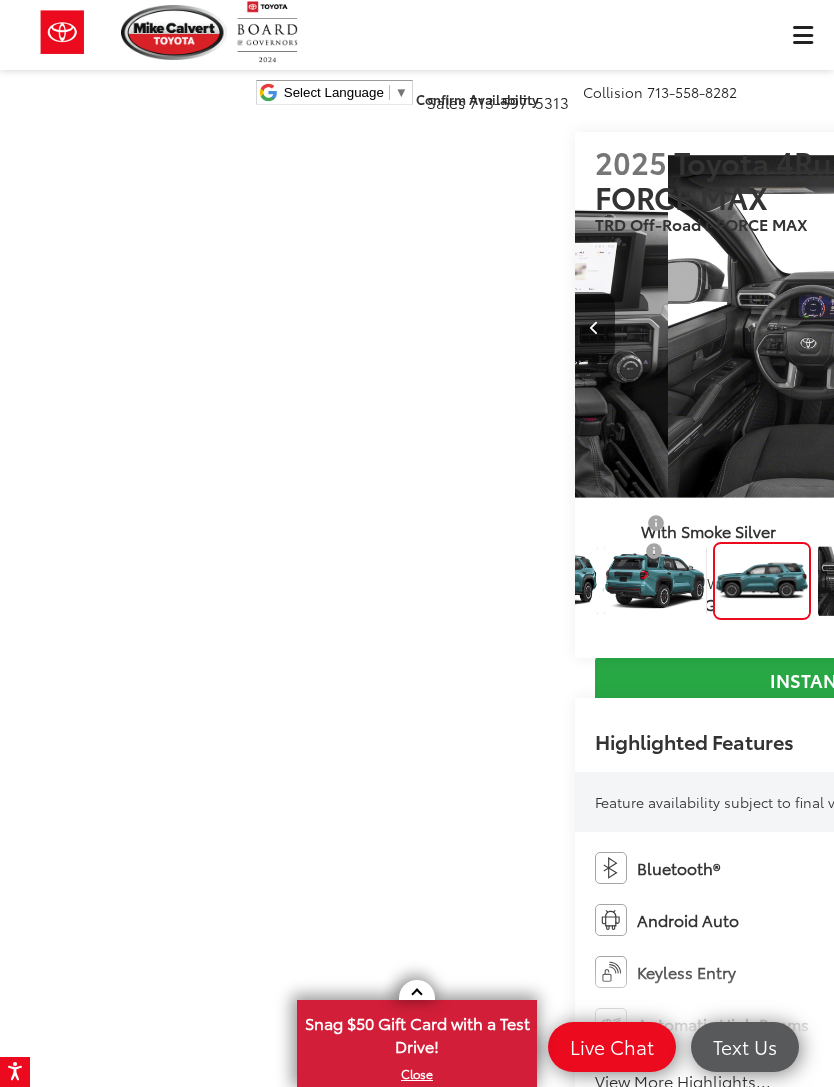 click at bounding box center (1074, 327) 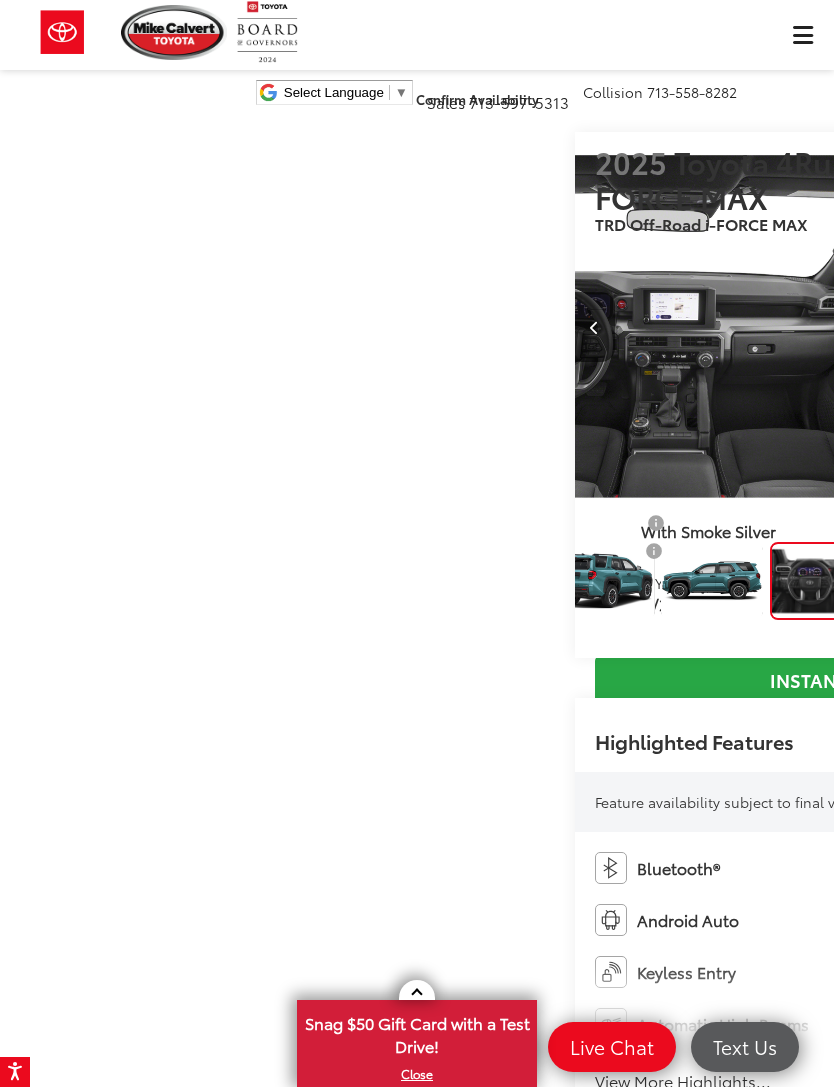 scroll, scrollTop: 0, scrollLeft: 322, axis: horizontal 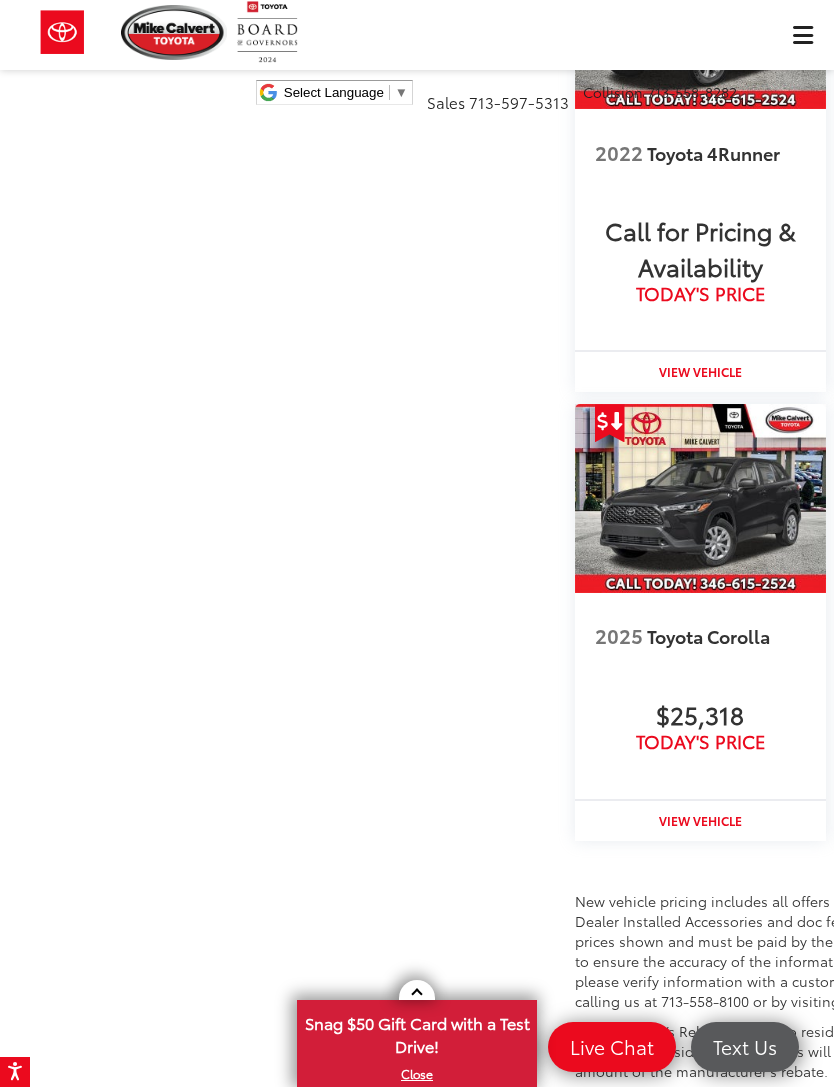 click on "View More Highlights..." at bounding box center [683, -1759] 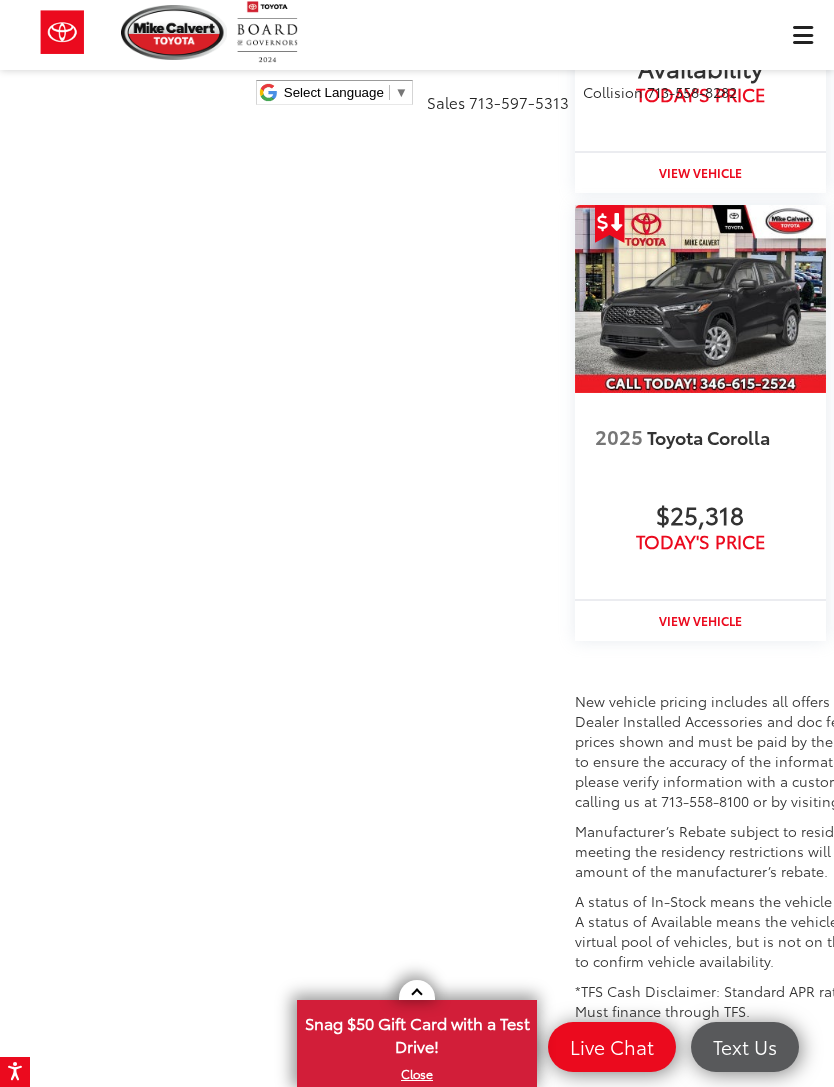 click on "Read More..." at bounding box center (643, -1652) 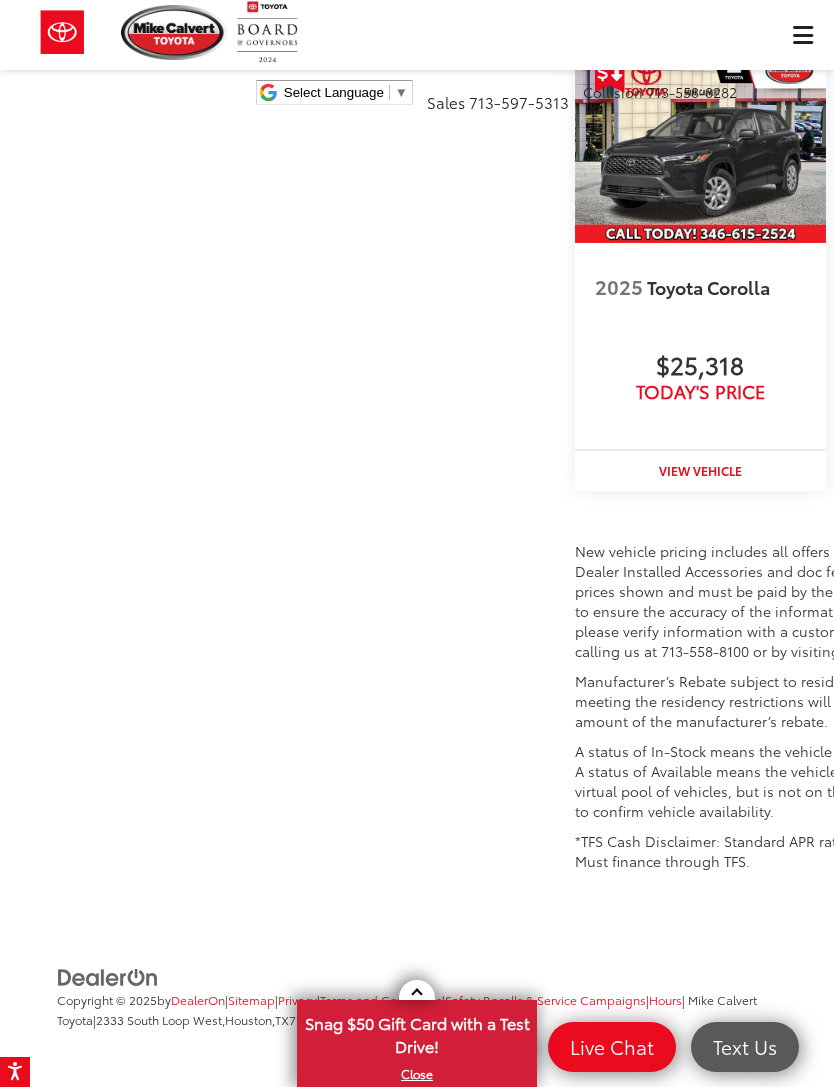 click on "Read More..." at bounding box center (643, -1213) 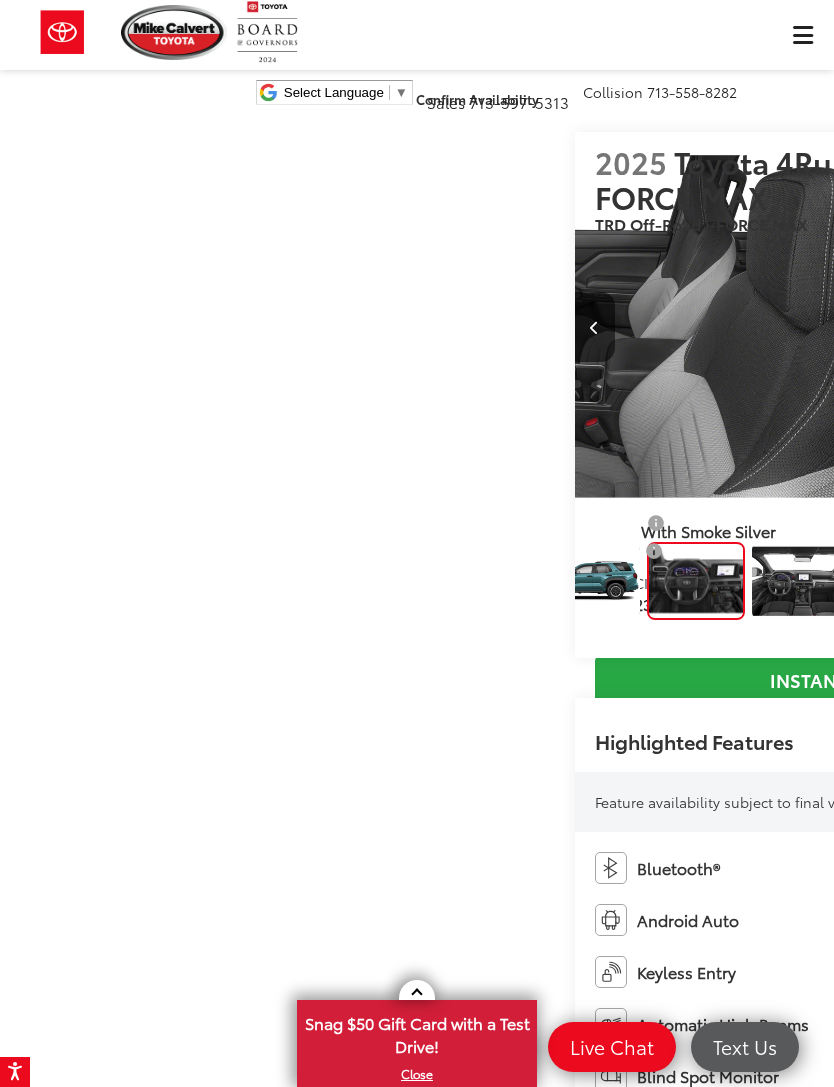 click at bounding box center (589, 581) 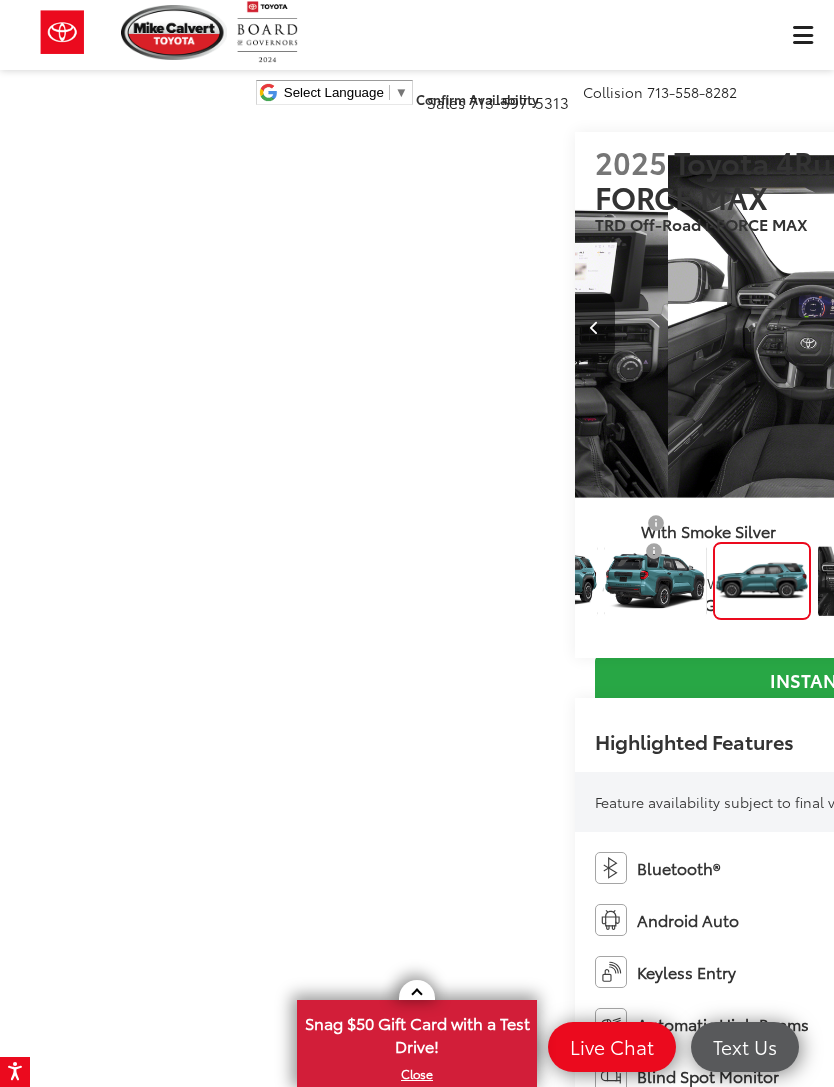 click at bounding box center (655, 581) 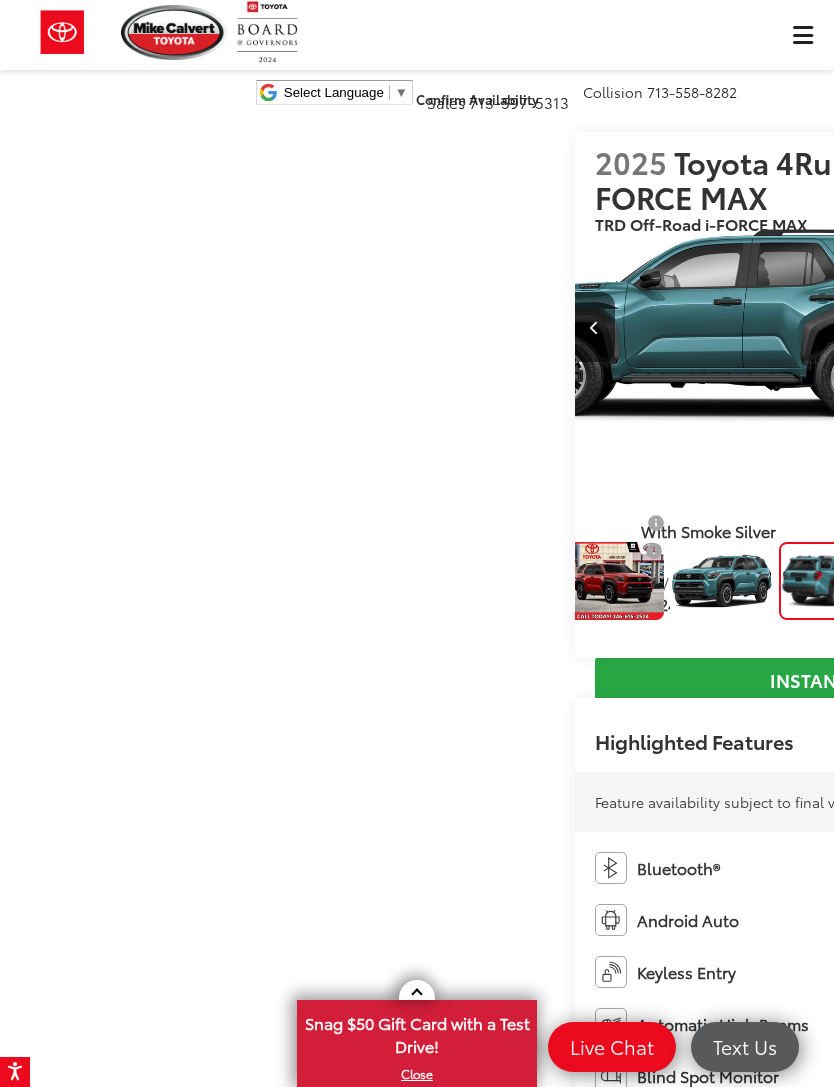click at bounding box center [721, 581] 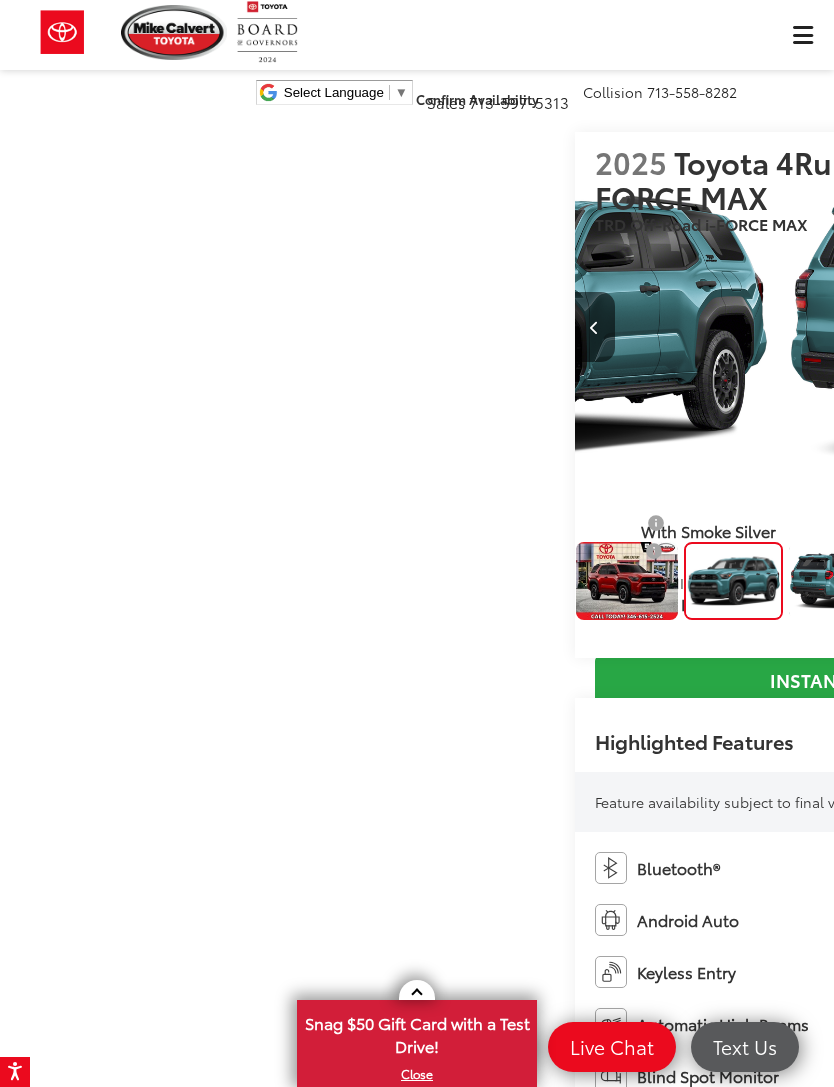 click at bounding box center [1074, 327] 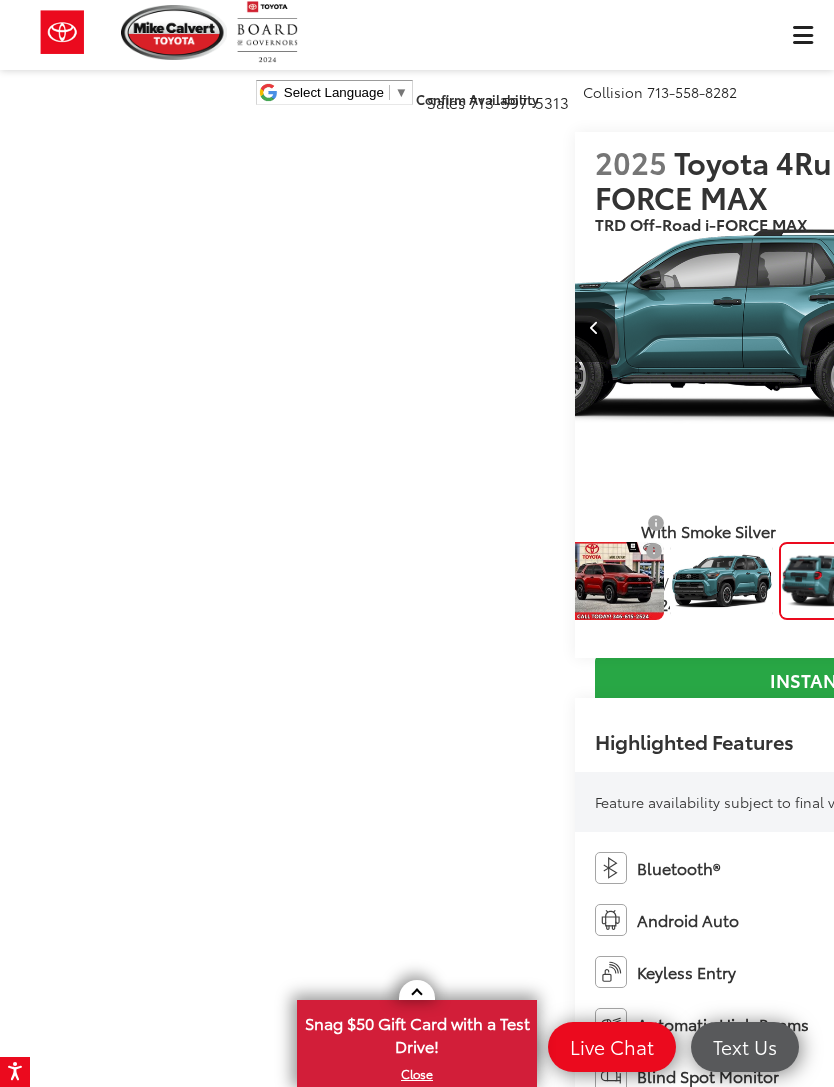 click at bounding box center (595, 327) 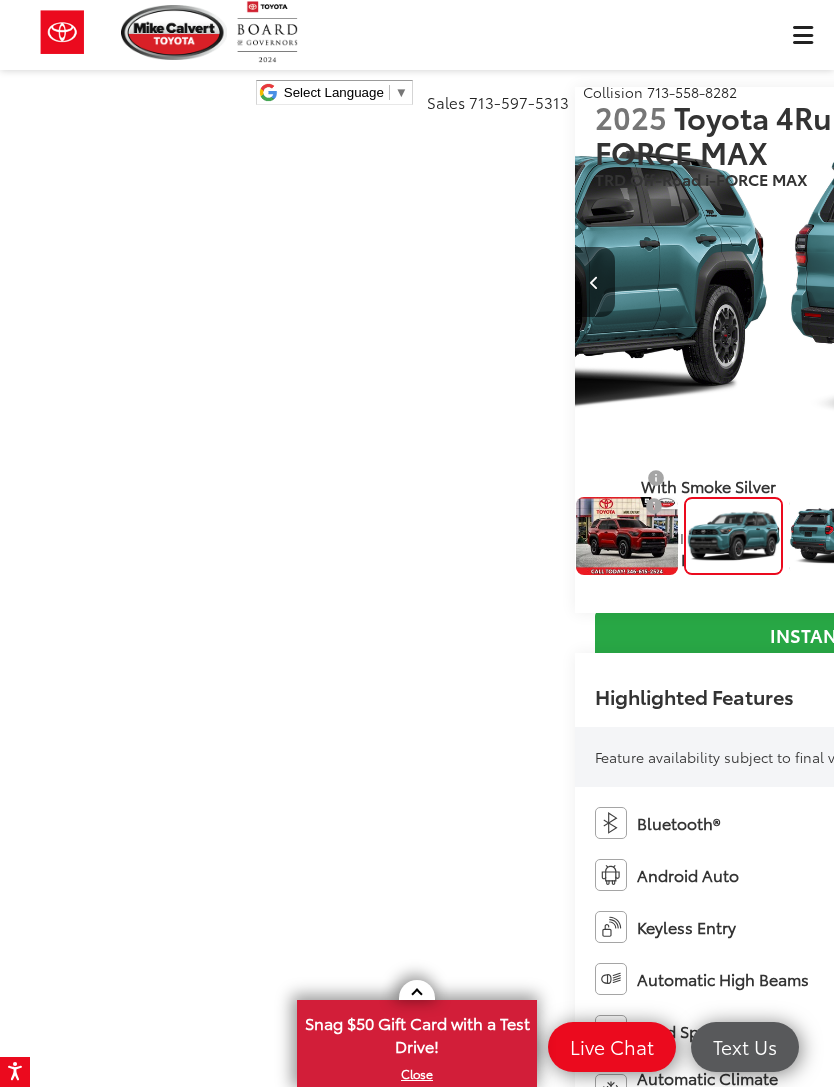 click at bounding box center (594, 283) 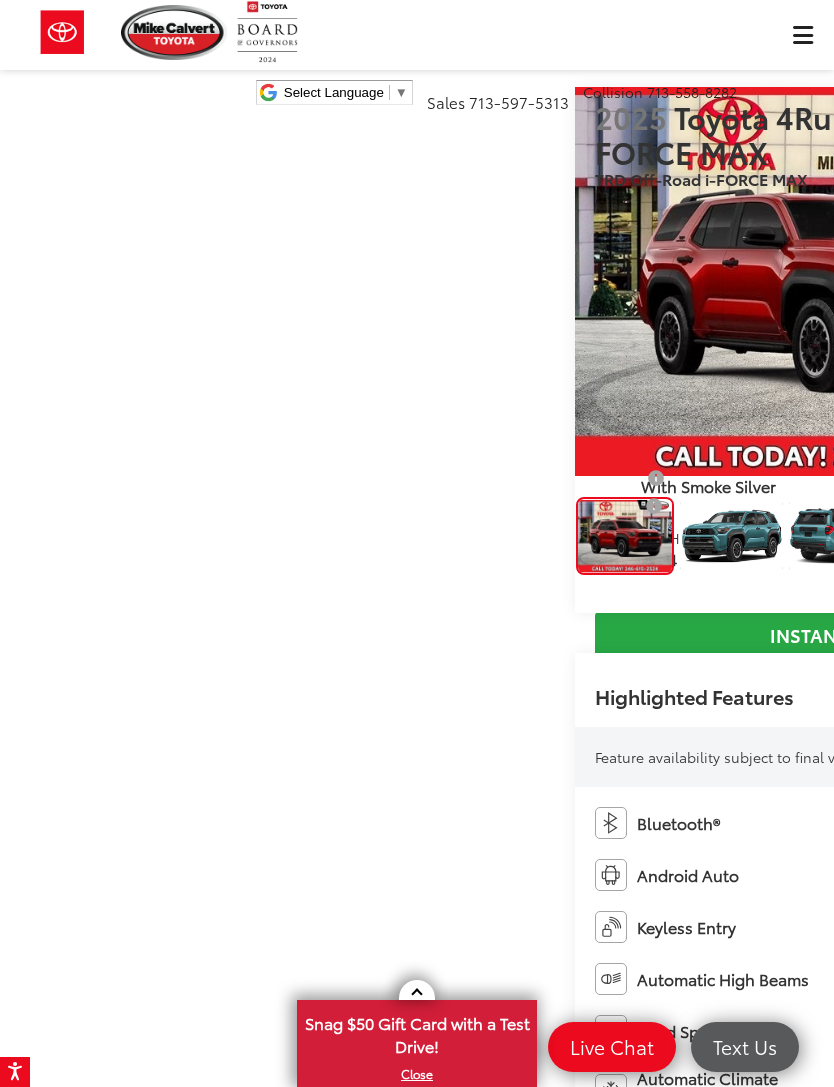 click at bounding box center [614, 281] 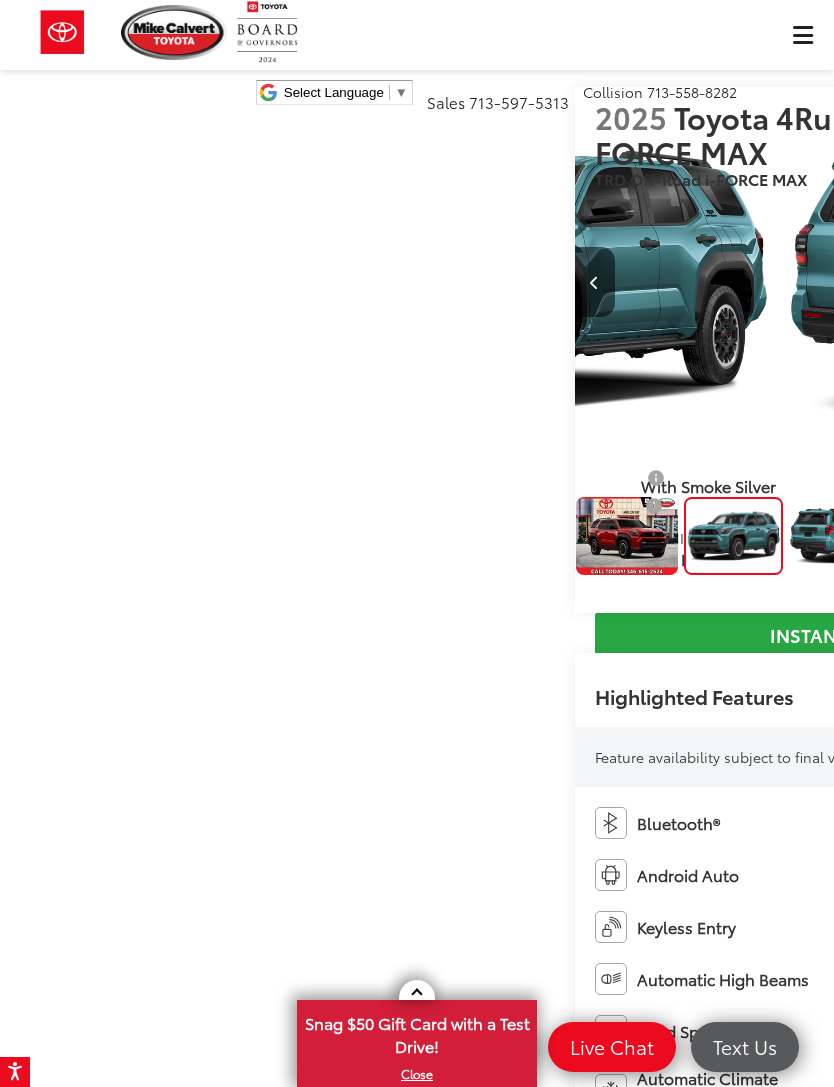 click at bounding box center (1074, 282) 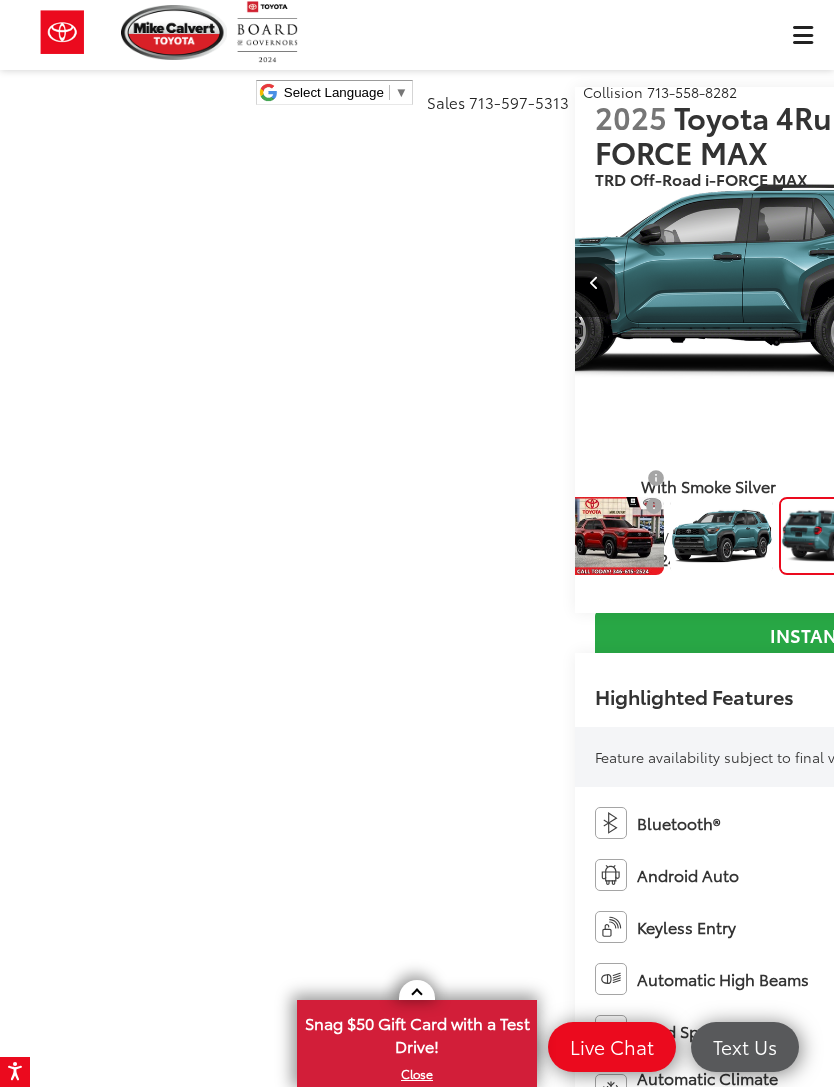 click at bounding box center (1074, 282) 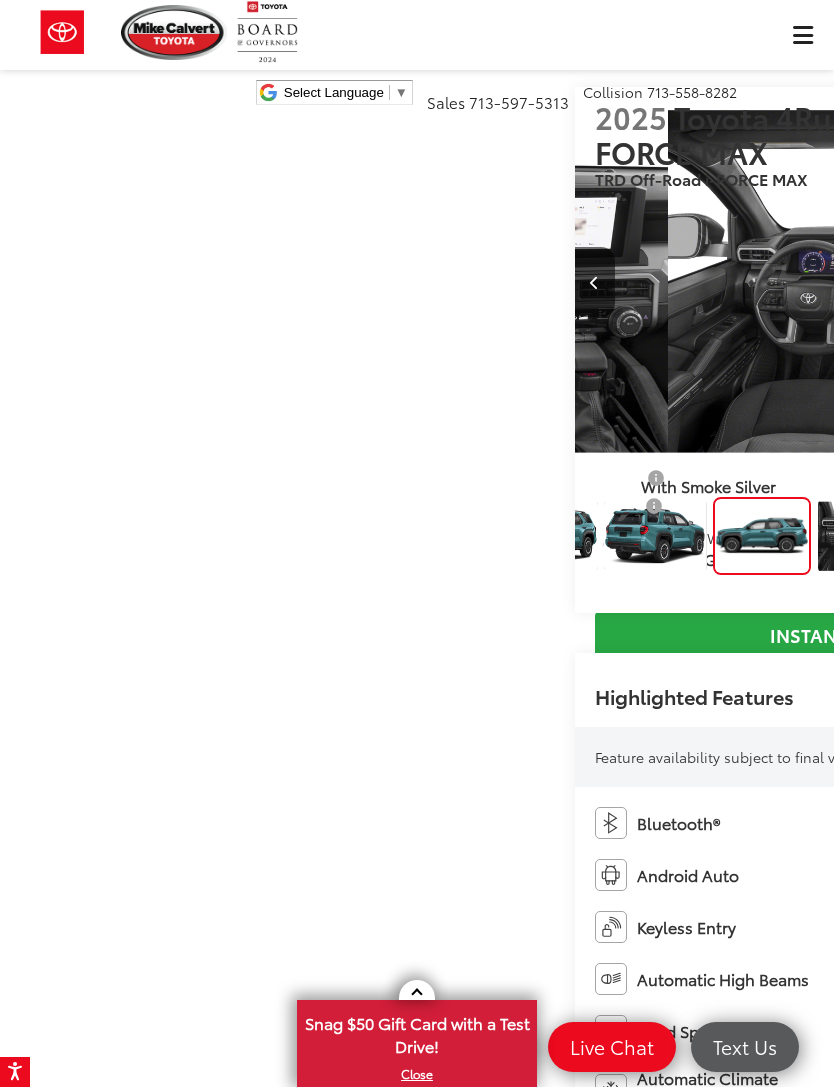 click at bounding box center [1073, 283] 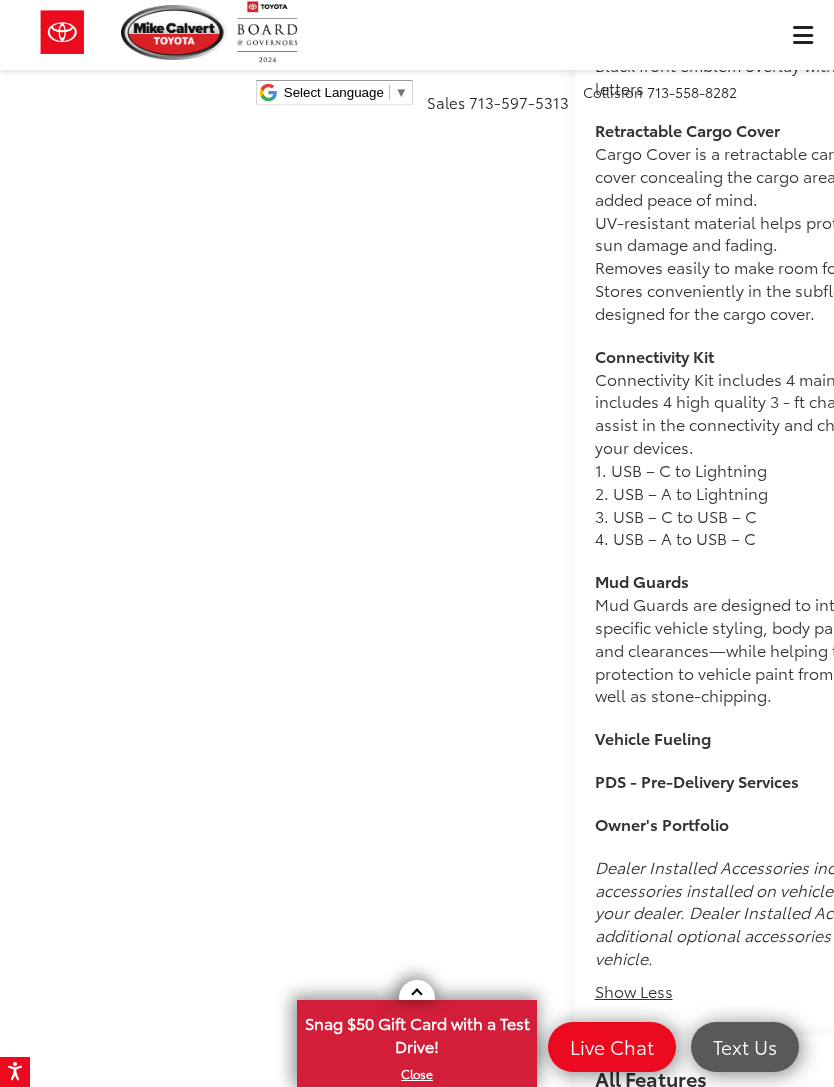 click on "Houston" at bounding box center [628, -461] 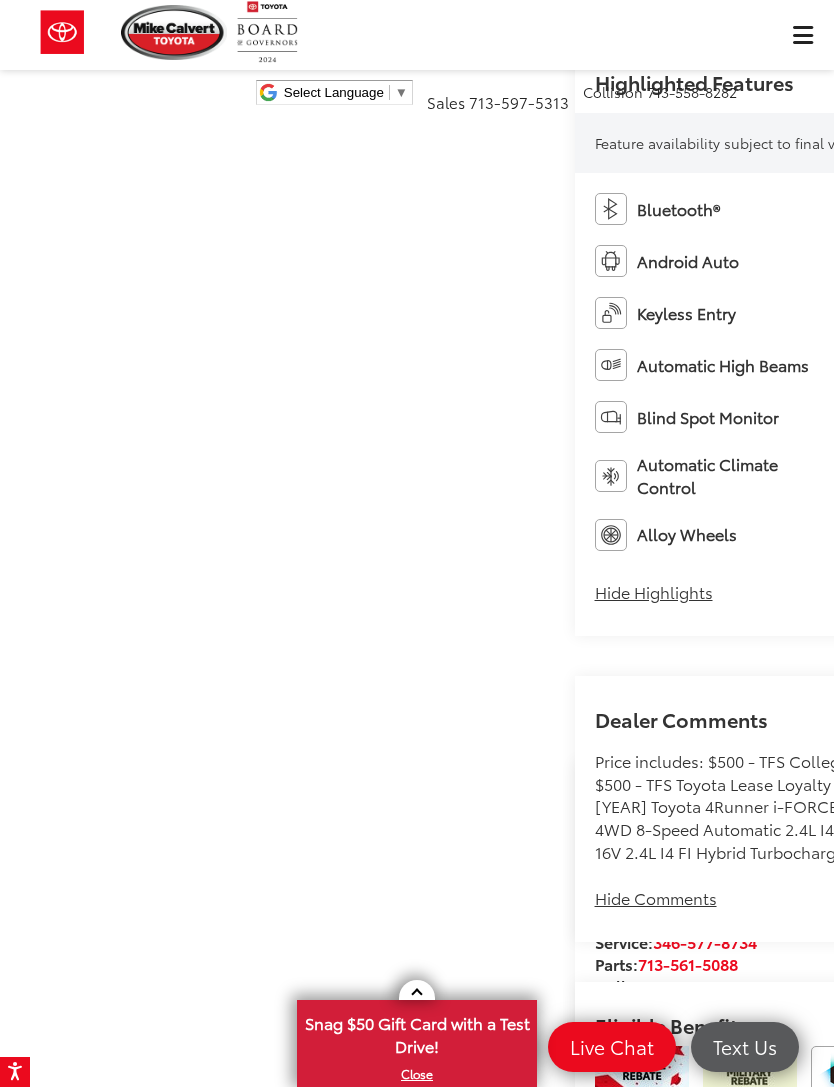 click on "$53,476" at bounding box center [1047, -180] 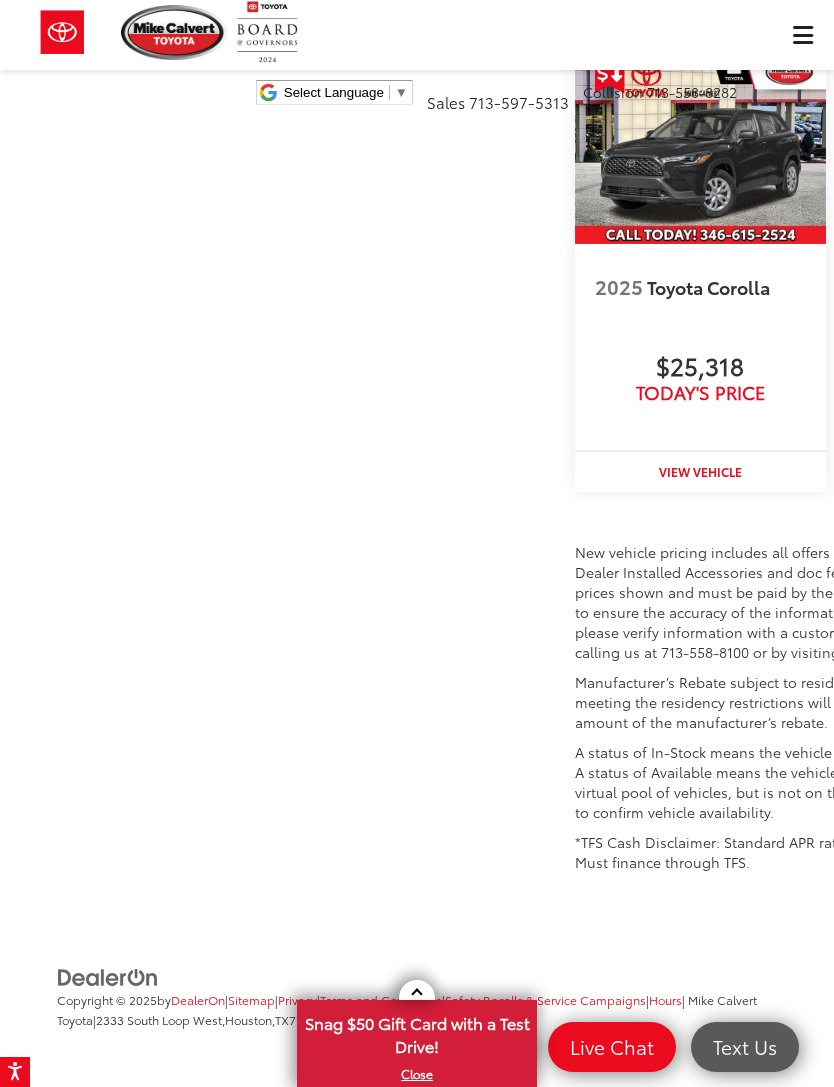 scroll, scrollTop: 4962, scrollLeft: 0, axis: vertical 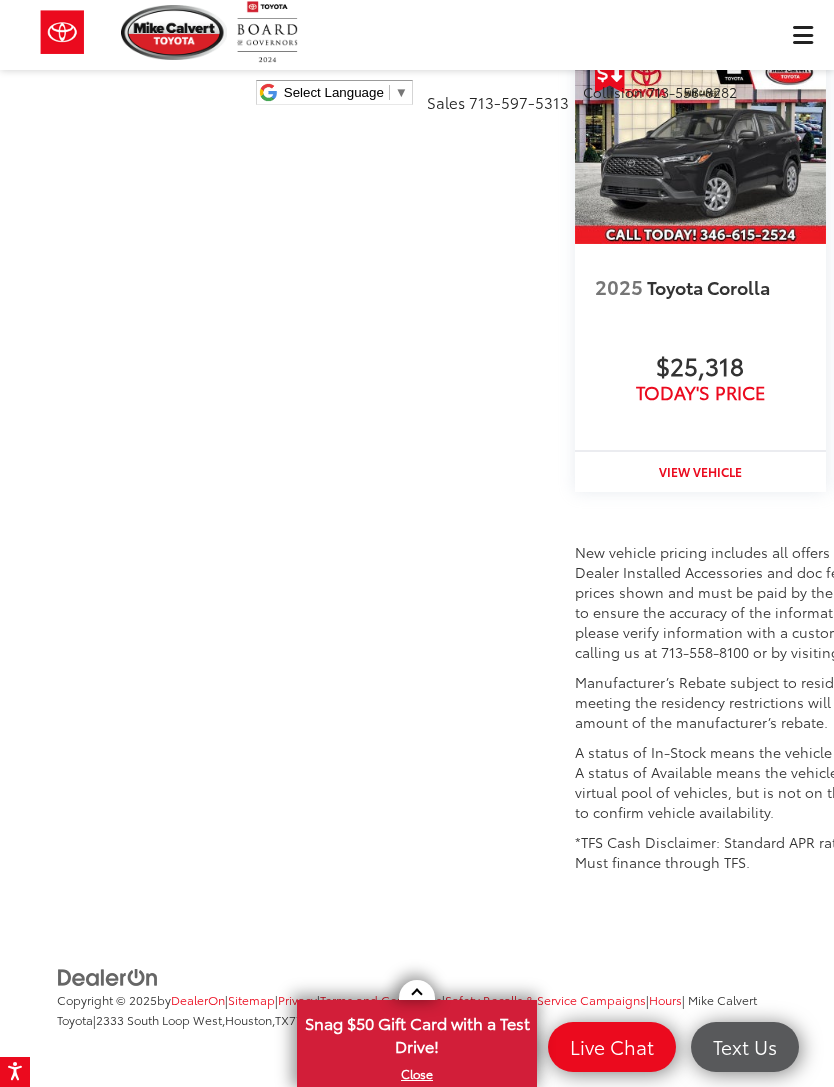 click on "Read More..." at bounding box center [643, -867] 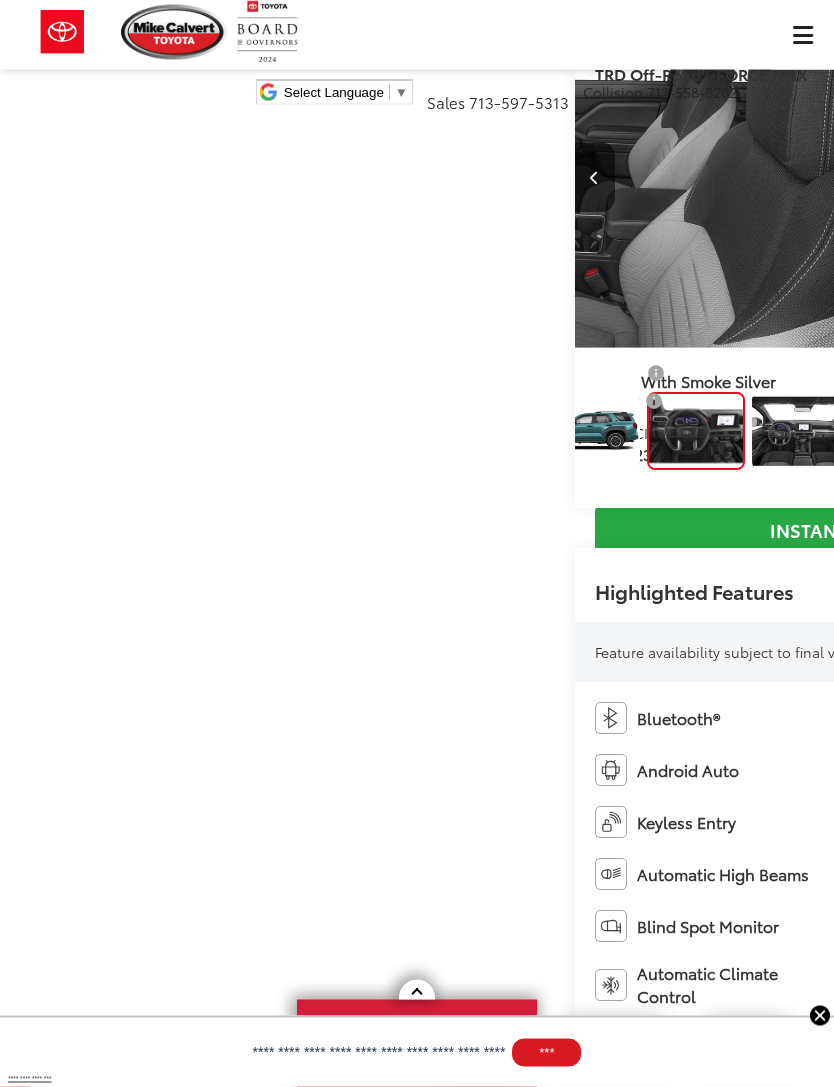 scroll, scrollTop: 0, scrollLeft: 0, axis: both 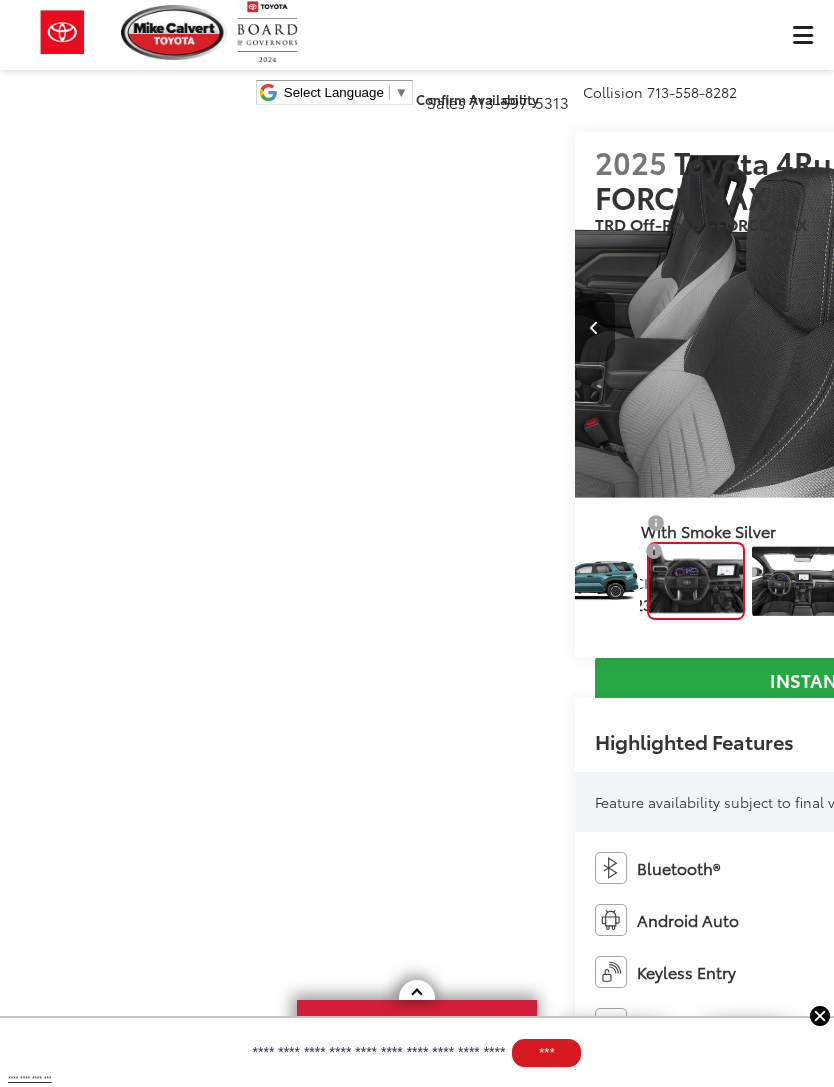 click at bounding box center (1073, 328) 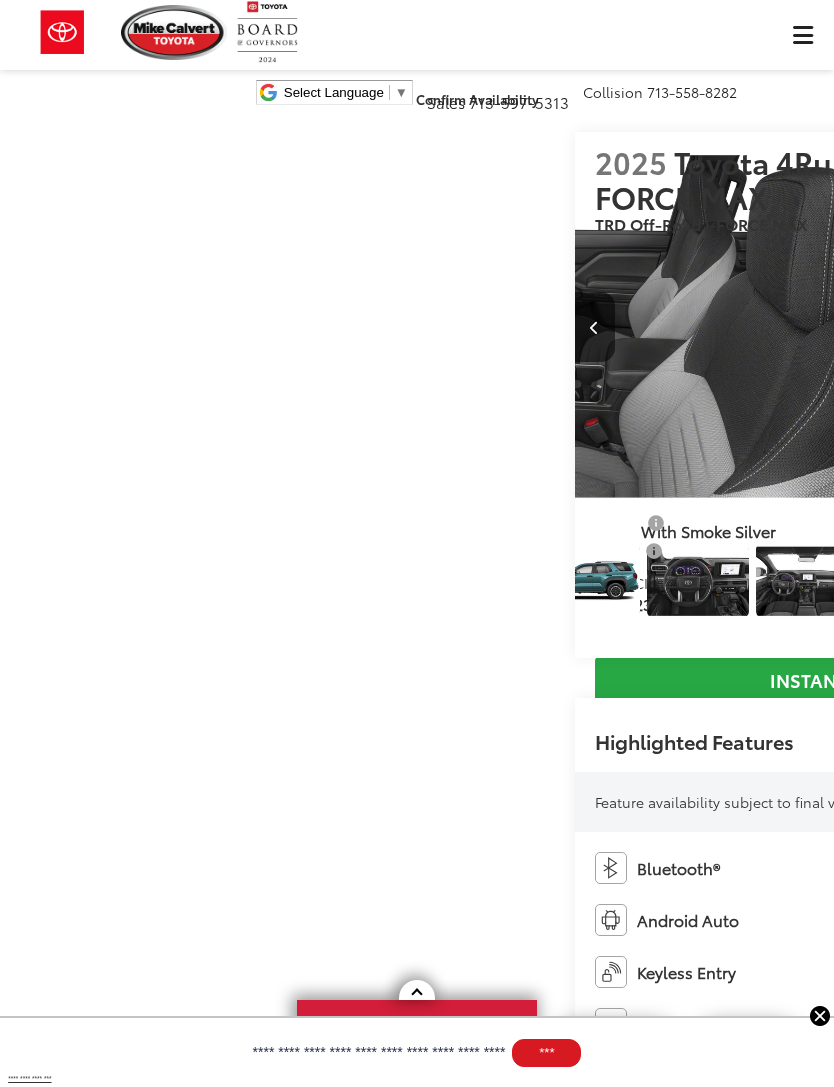 scroll, scrollTop: 0, scrollLeft: 4065, axis: horizontal 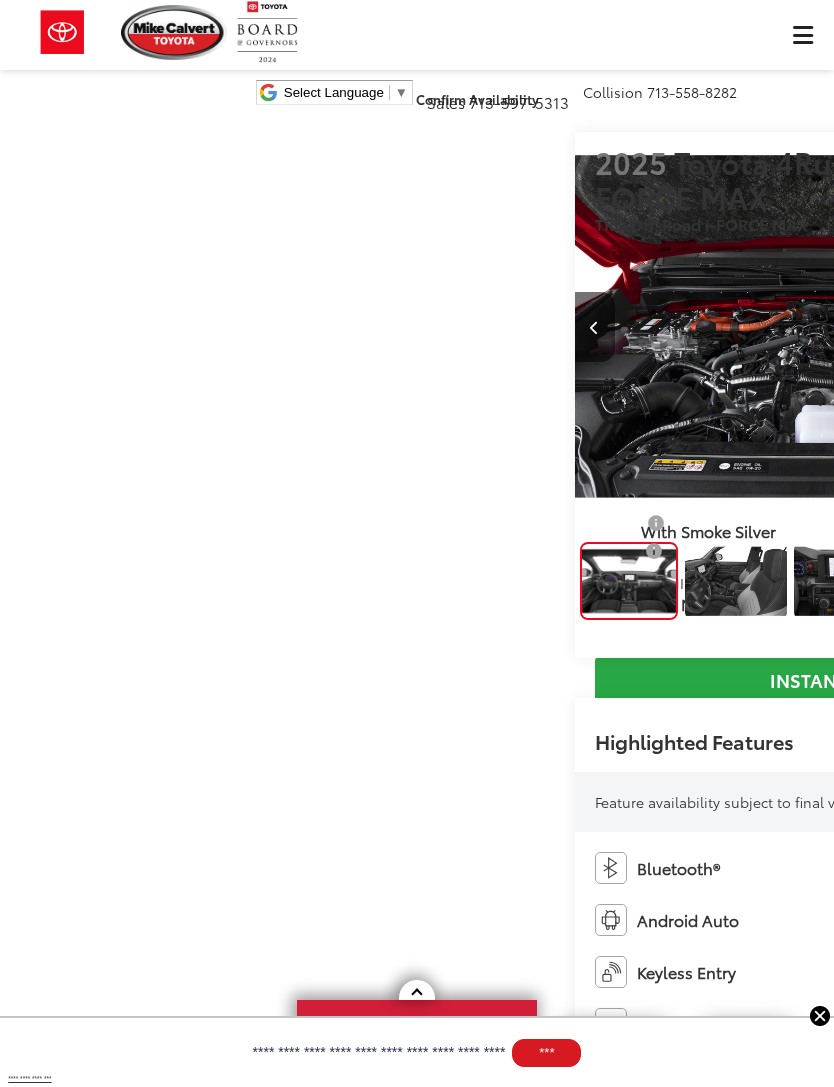 click at bounding box center (1073, 328) 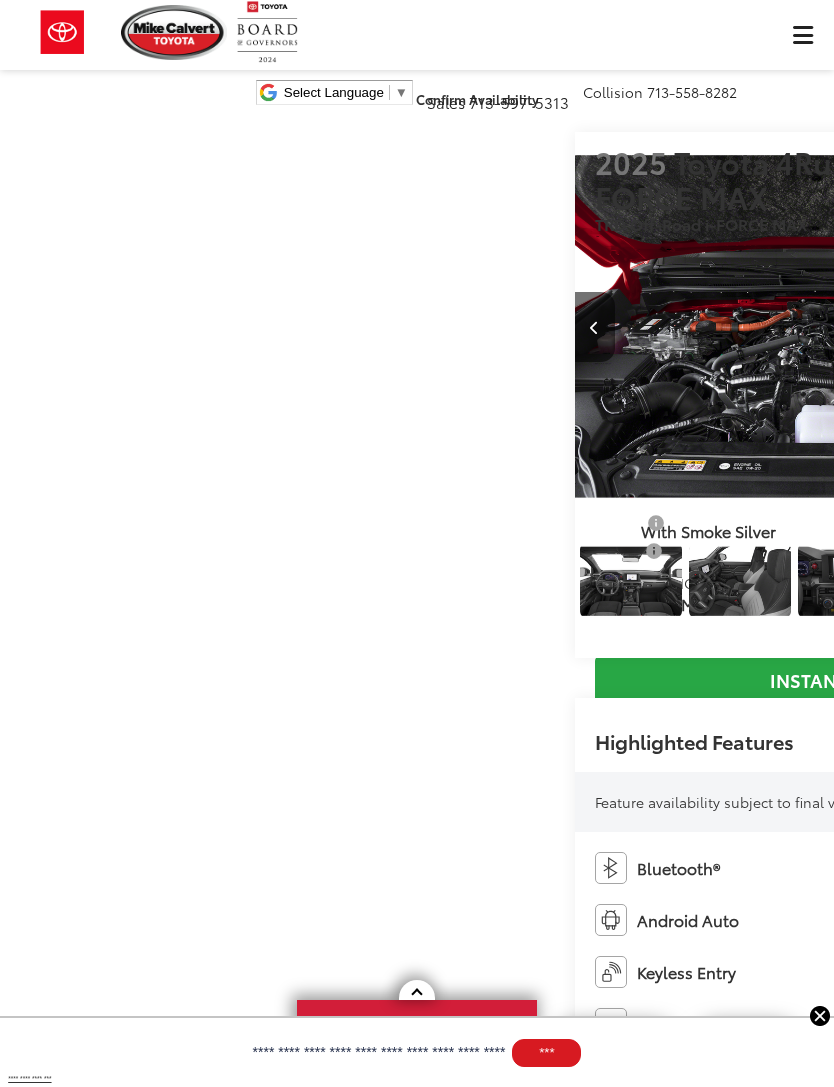scroll, scrollTop: 0, scrollLeft: 4895, axis: horizontal 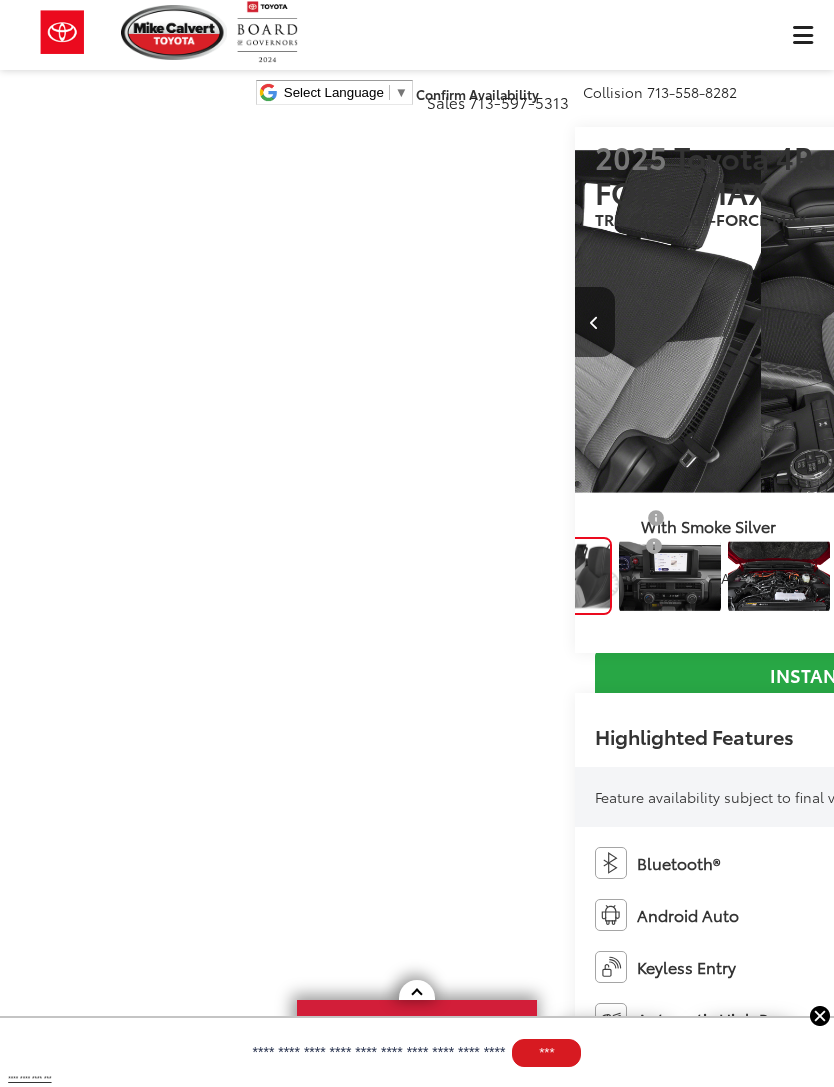click at bounding box center [1074, 322] 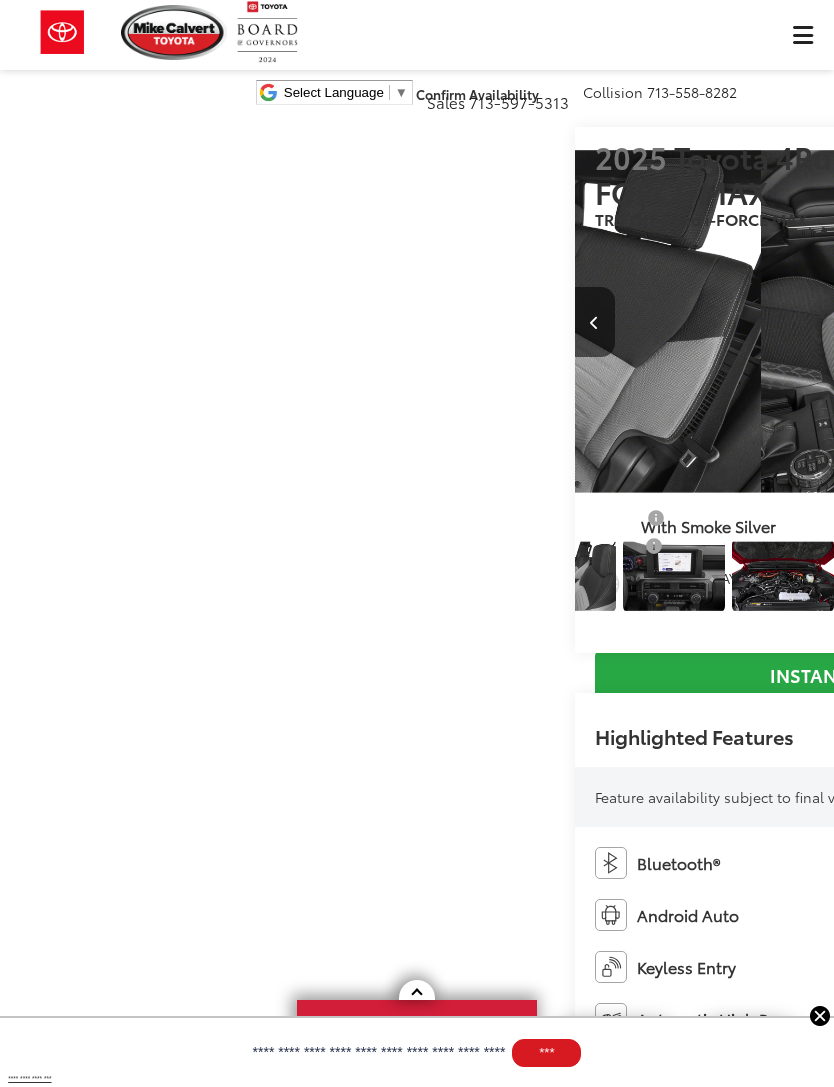 scroll, scrollTop: 0, scrollLeft: 5681, axis: horizontal 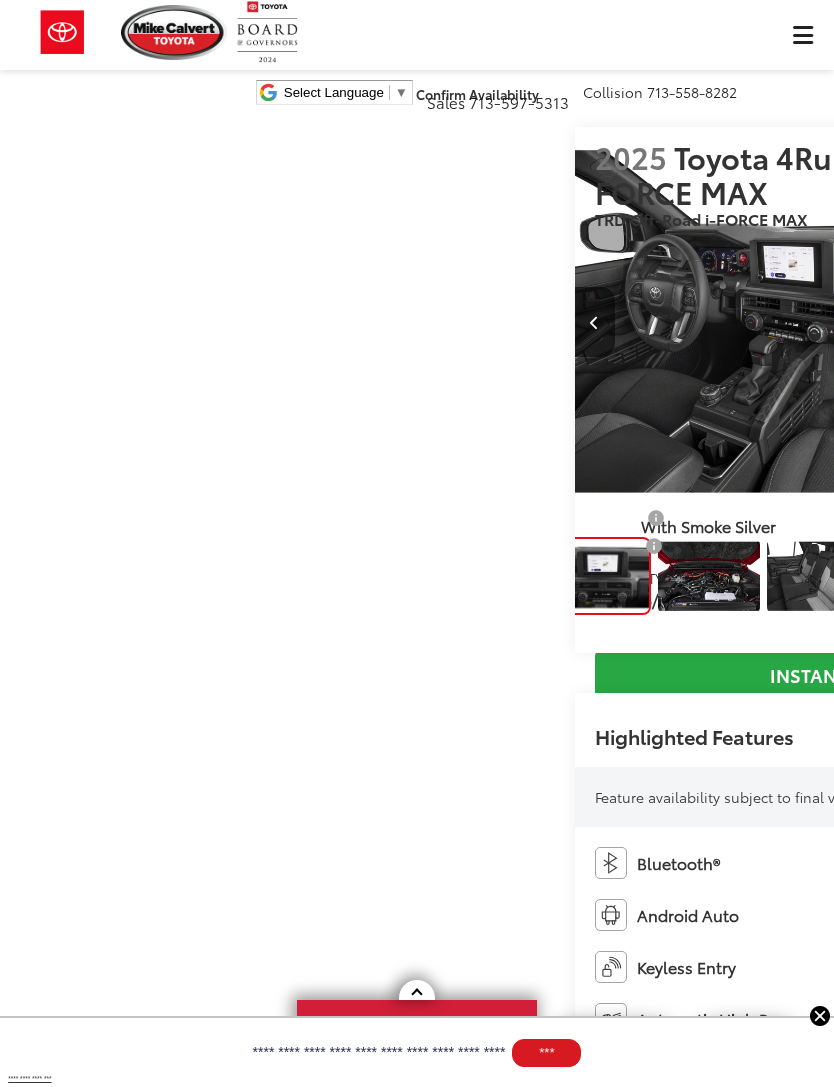 click at bounding box center [1074, 322] 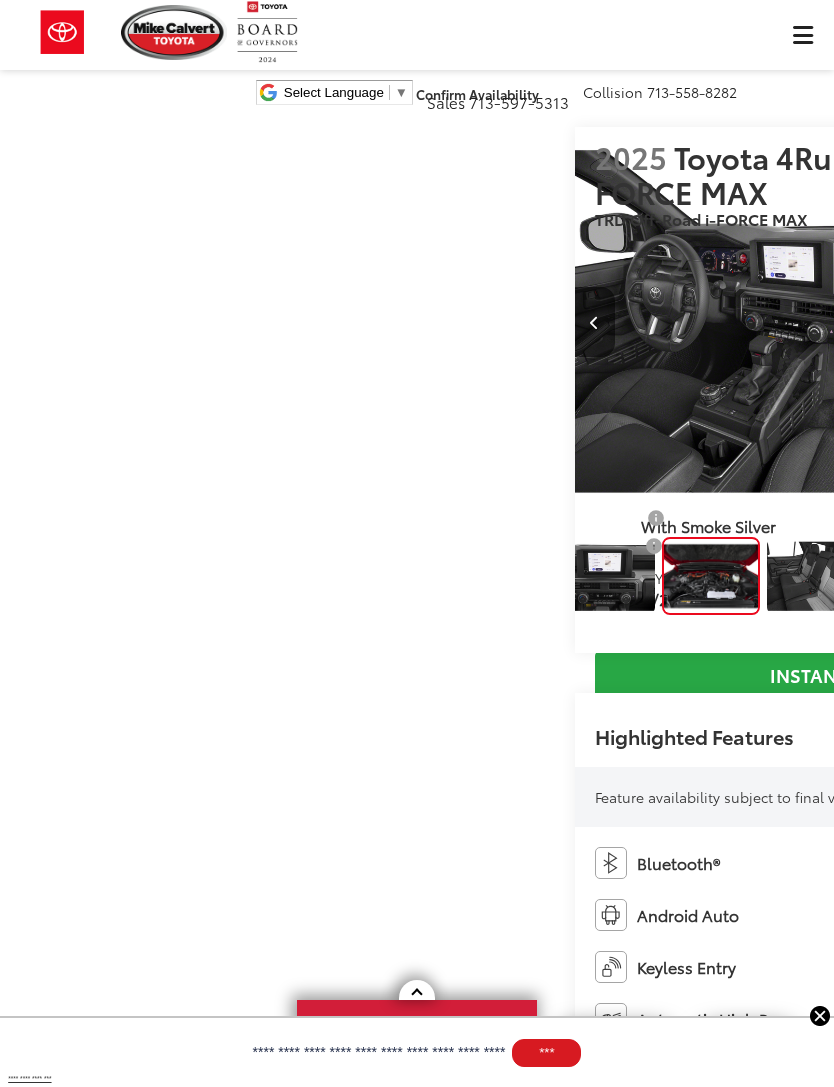 scroll, scrollTop: 0, scrollLeft: 1050, axis: horizontal 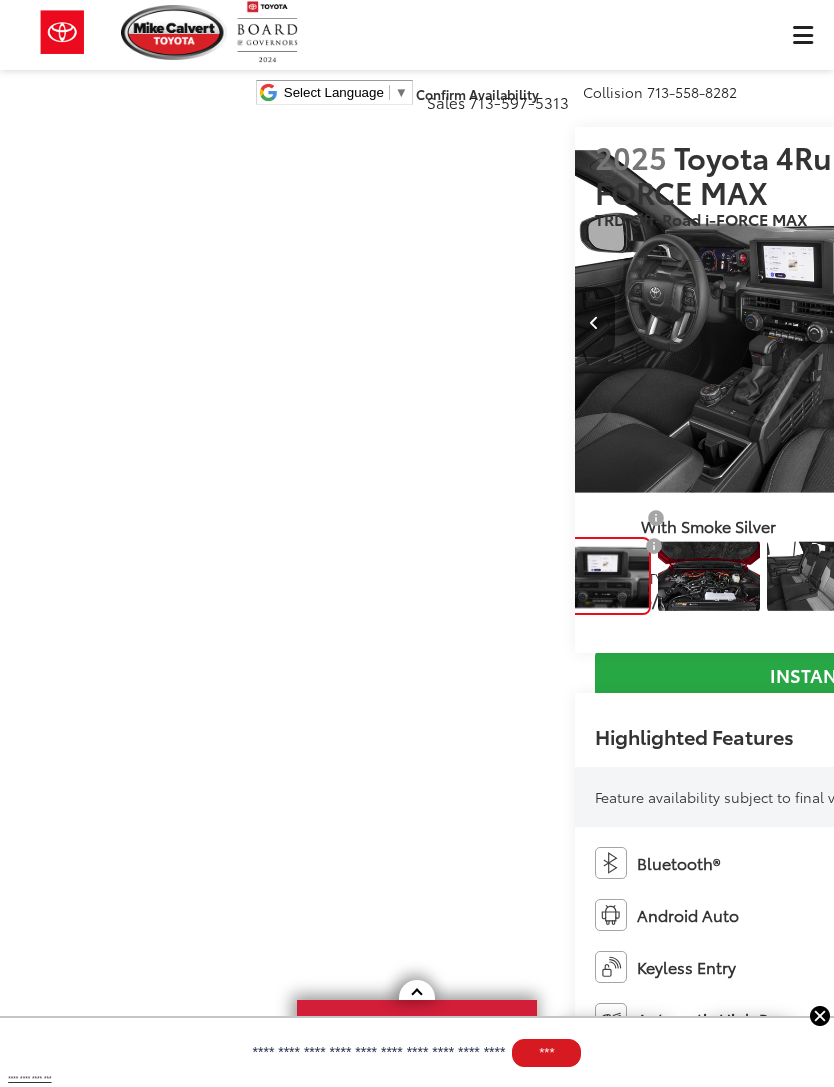 click at bounding box center [1073, 323] 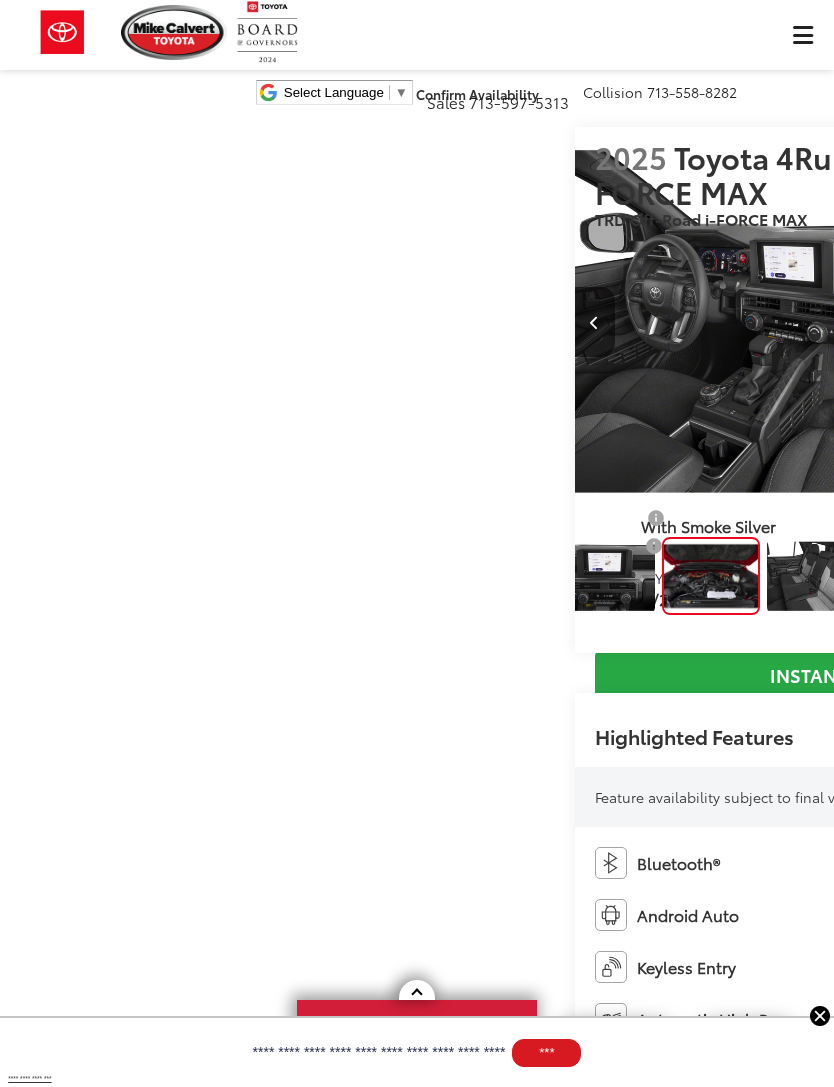 scroll, scrollTop: 0, scrollLeft: 6588, axis: horizontal 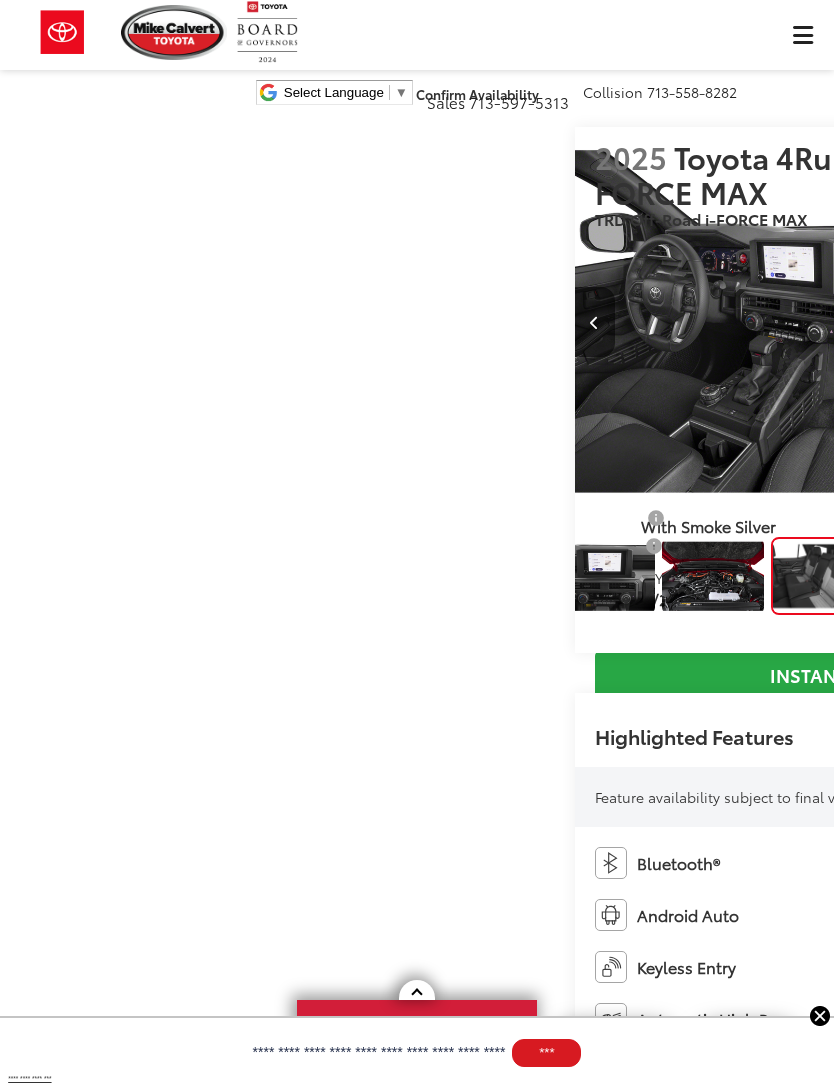 click at bounding box center [1074, 322] 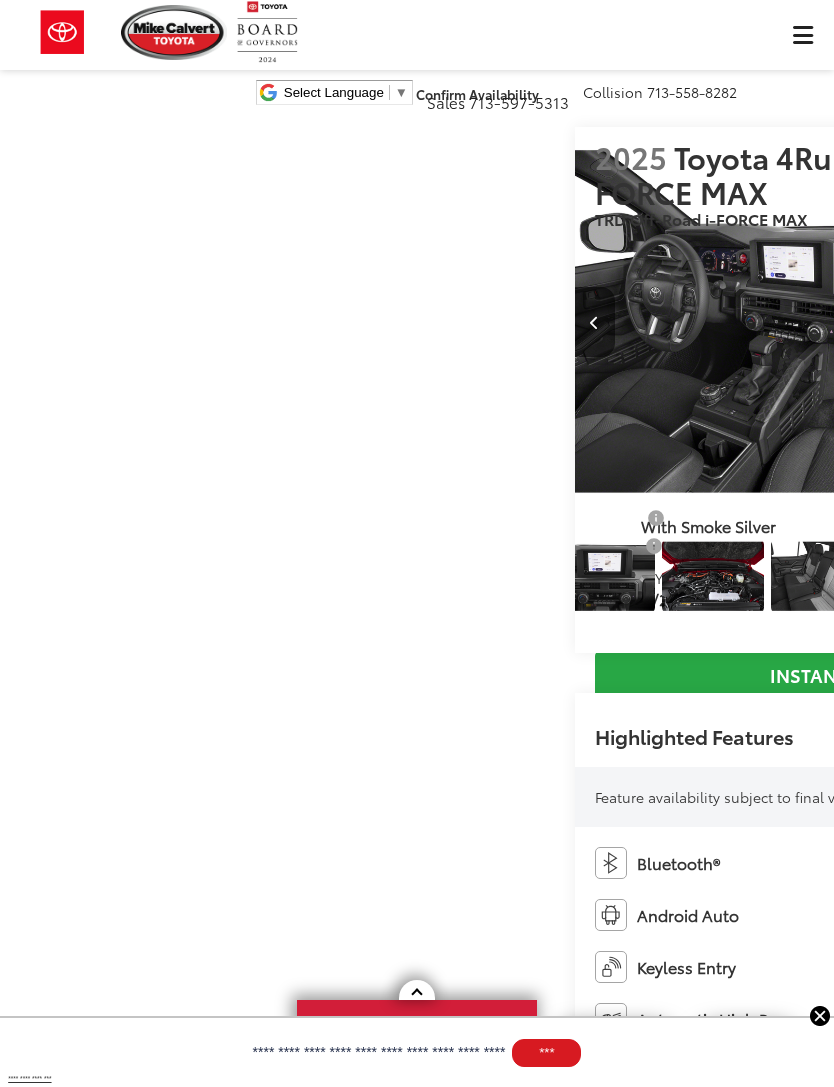 click at bounding box center [1073, 323] 